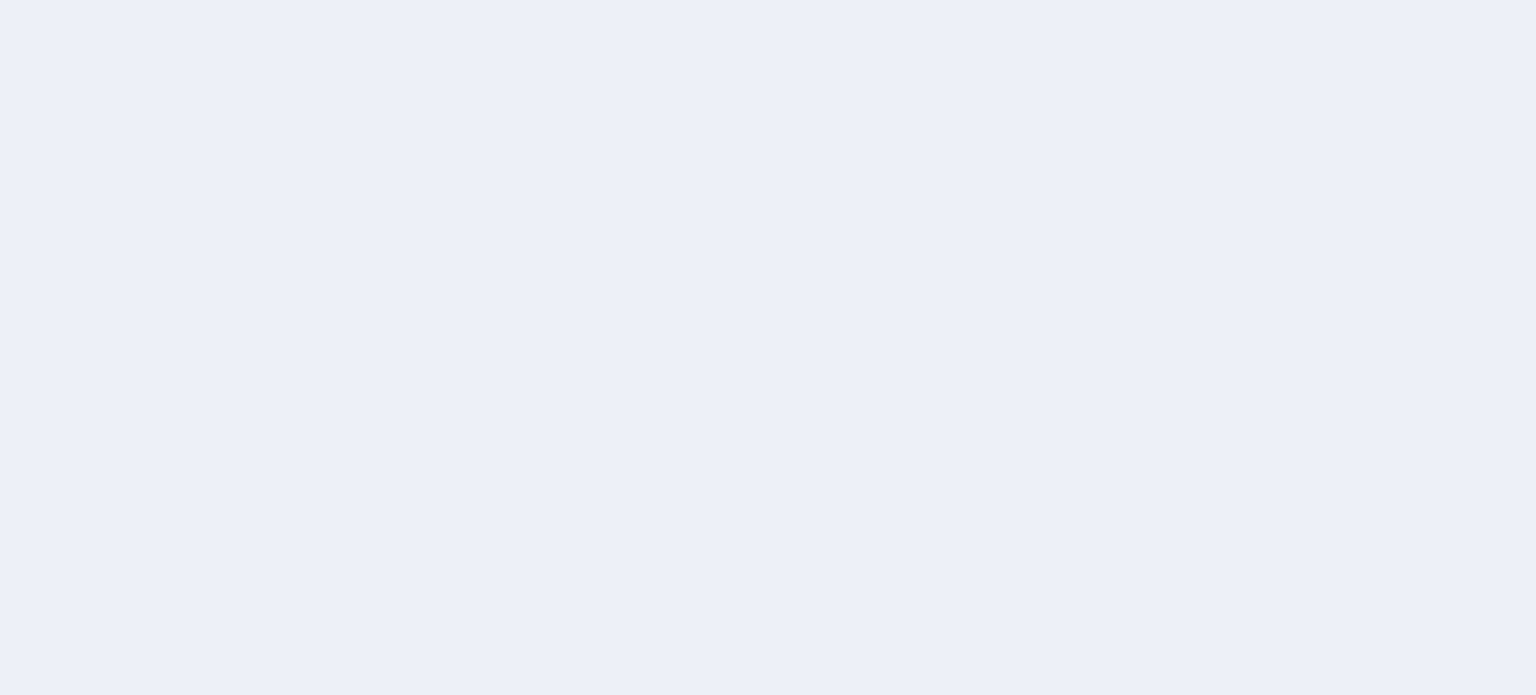 scroll, scrollTop: 0, scrollLeft: 0, axis: both 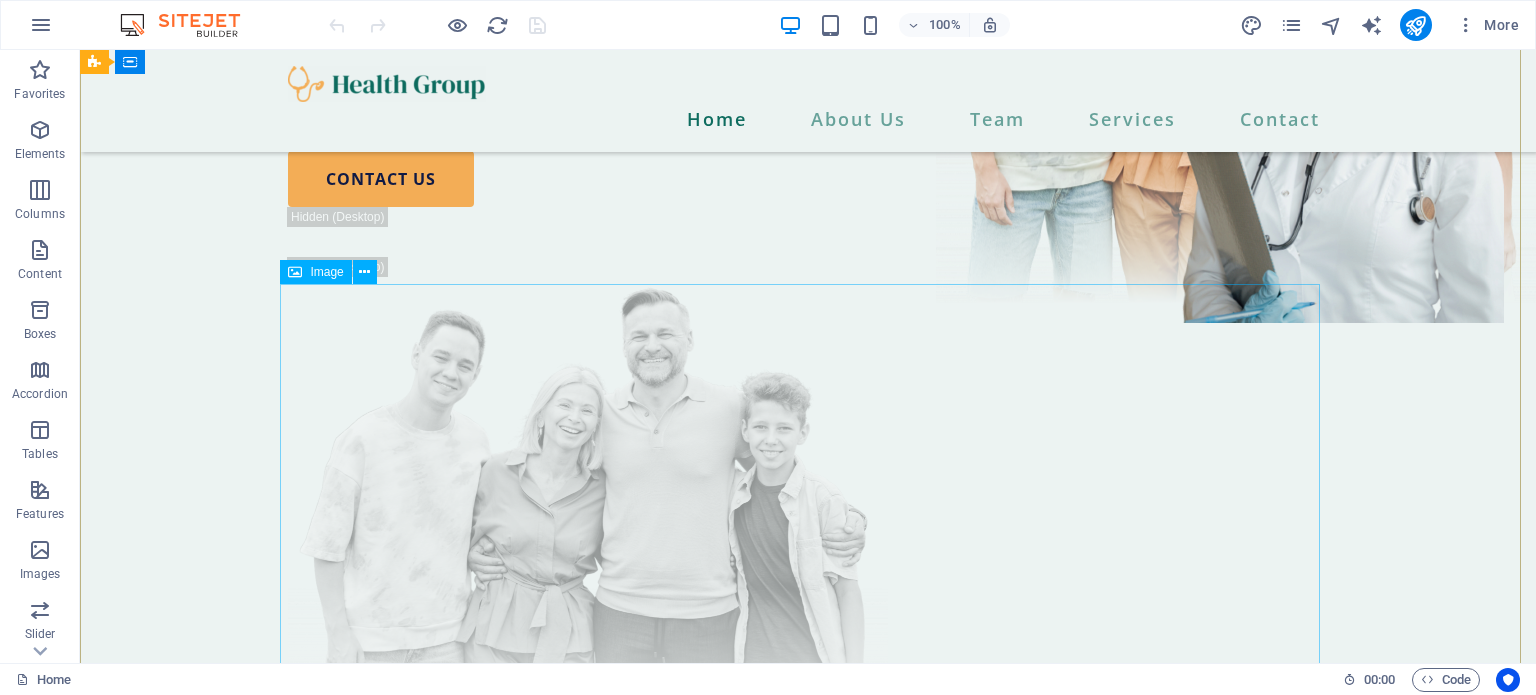 click on "Image" at bounding box center (326, 272) 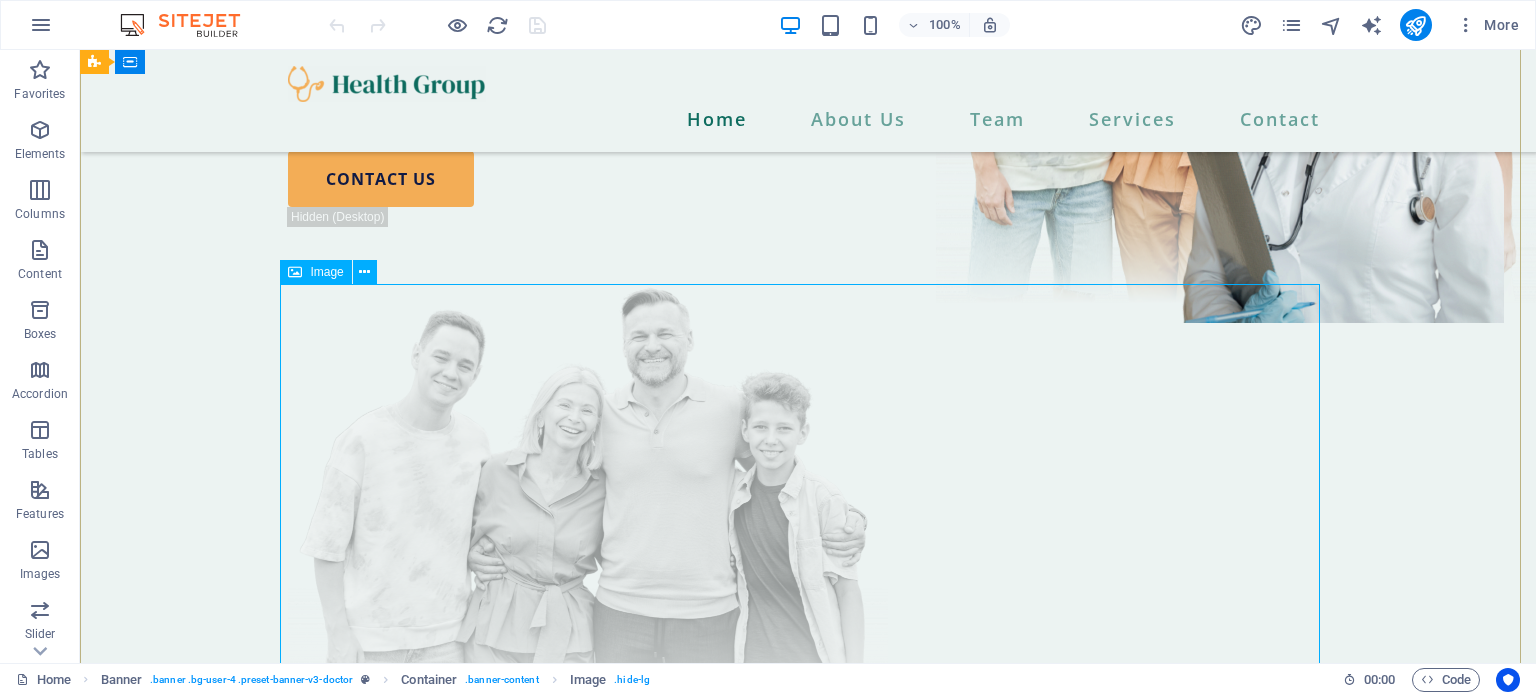 click at bounding box center (808, 510) 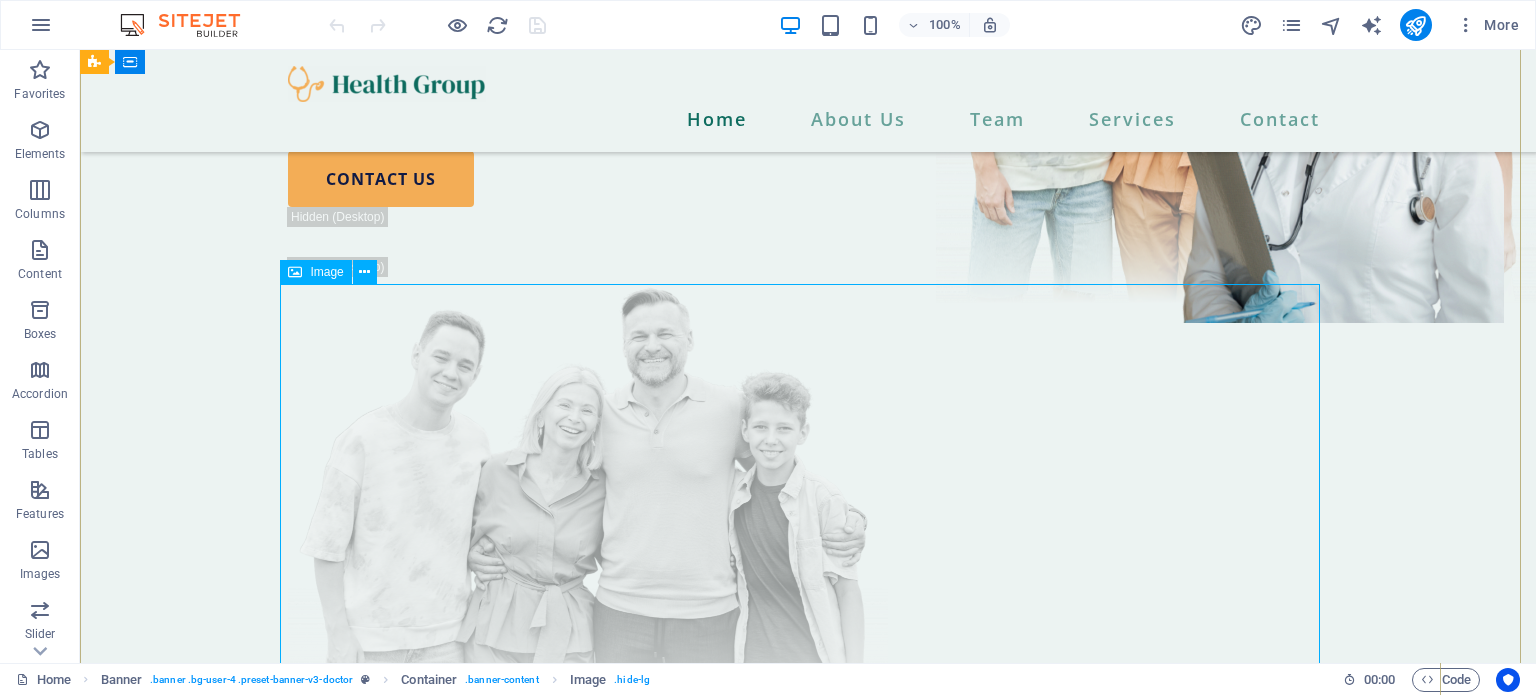 click on "Image" at bounding box center [315, 272] 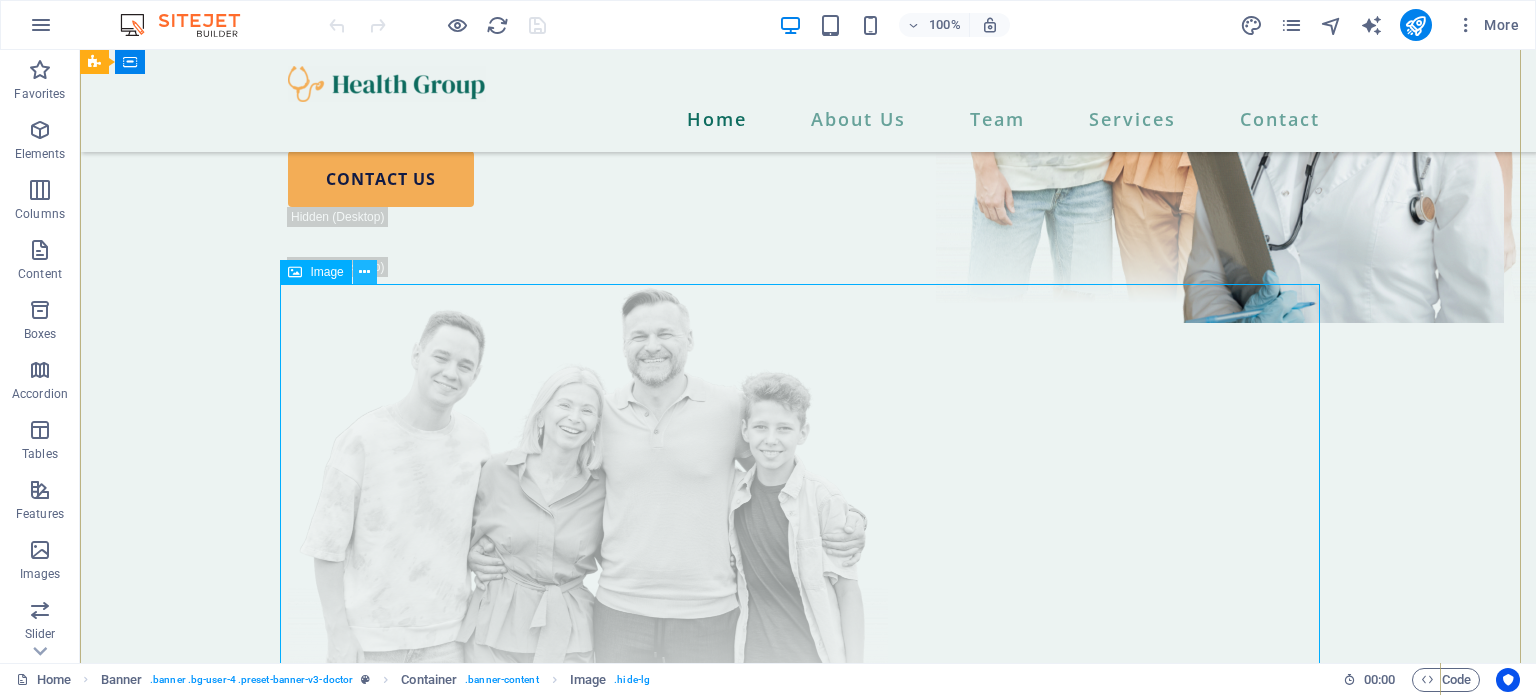 click at bounding box center [364, 272] 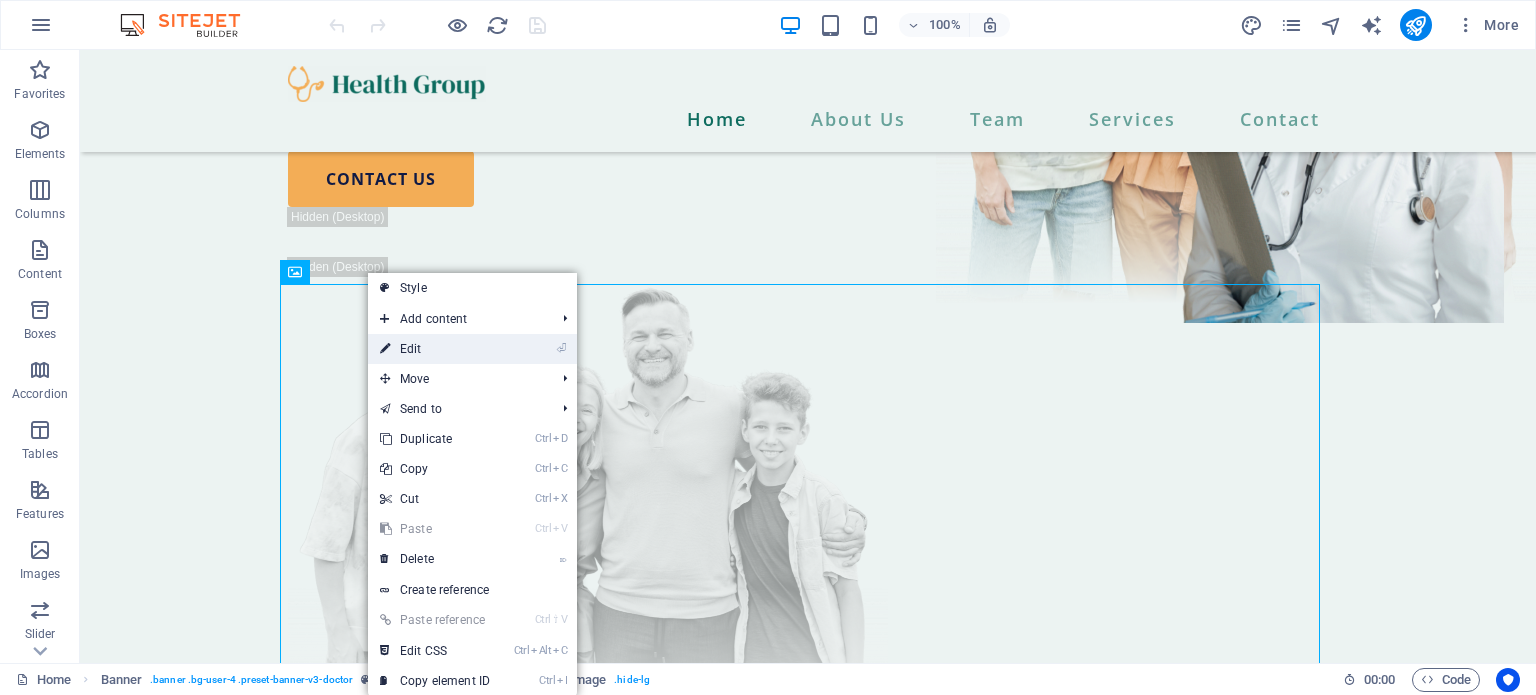 click on "⏎  Edit" at bounding box center (435, 349) 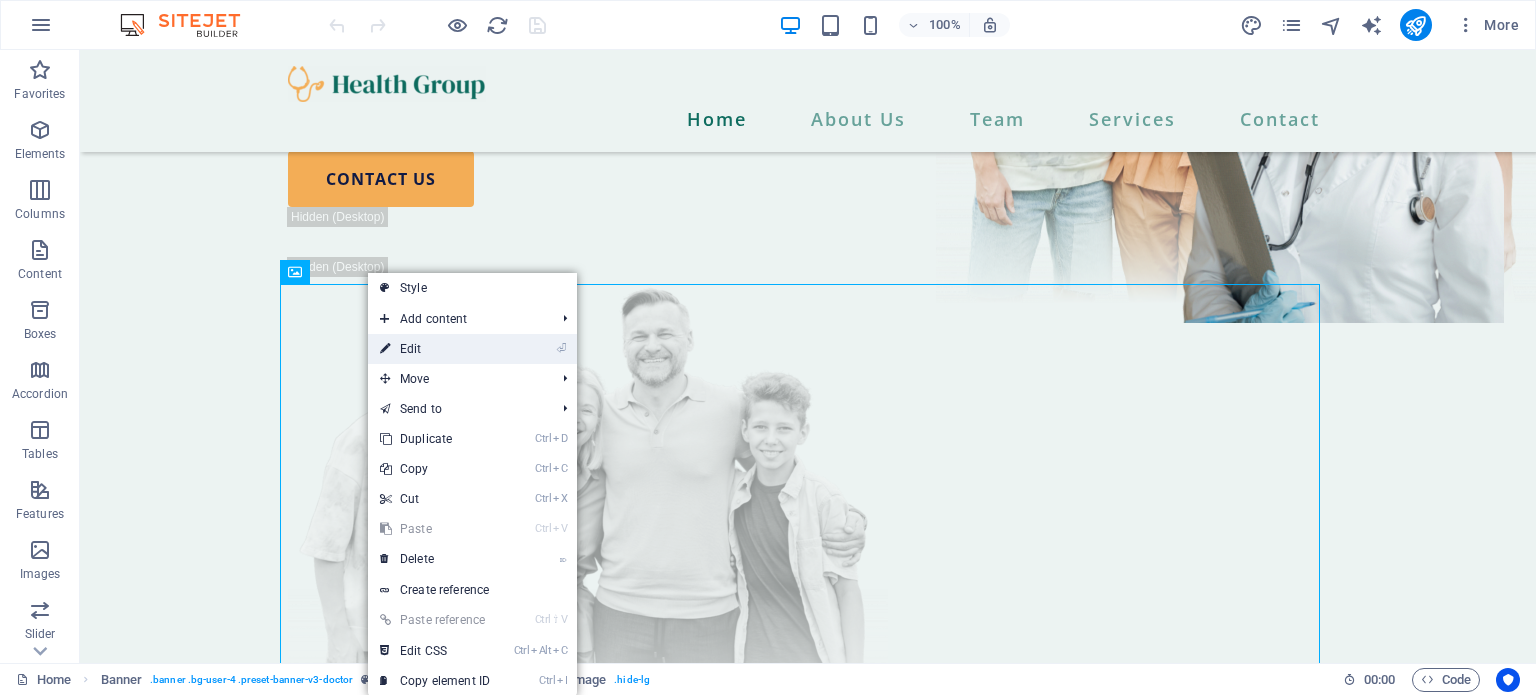 select on "px" 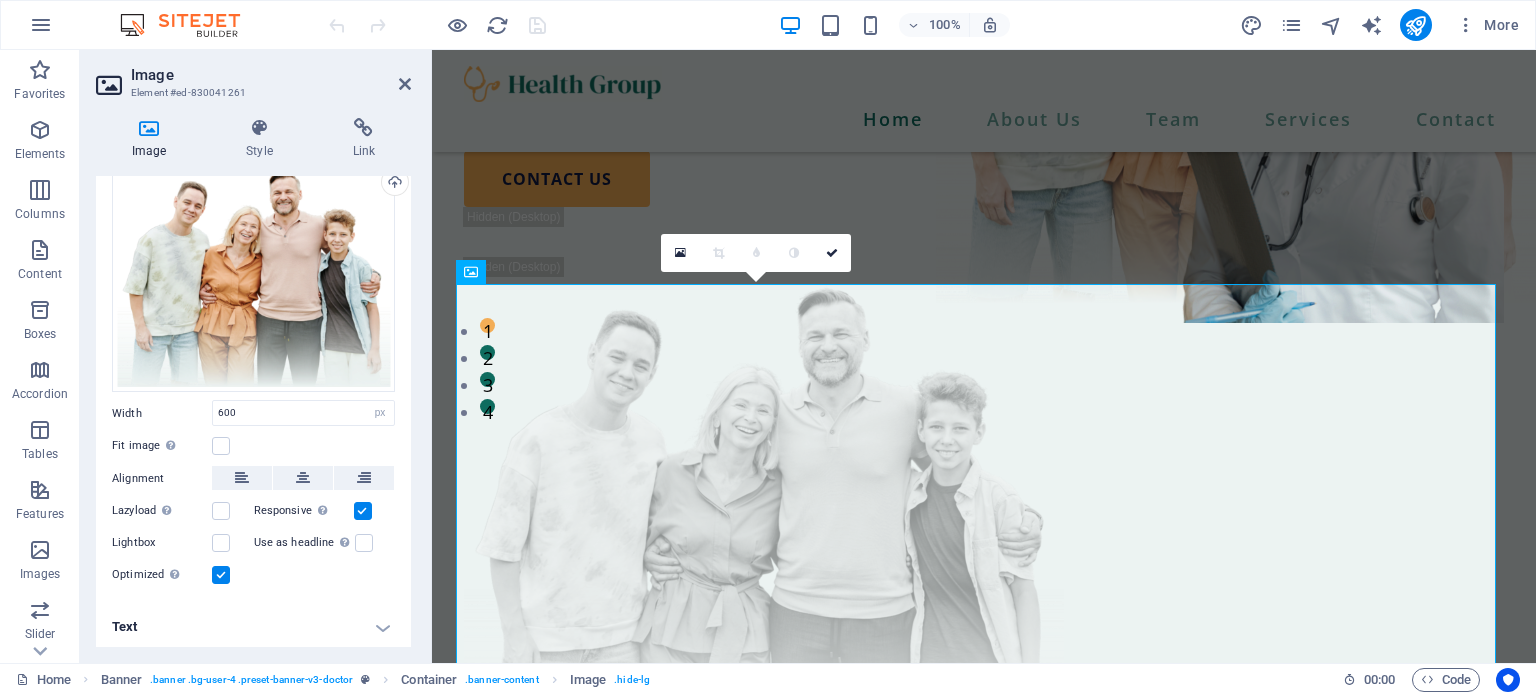 scroll, scrollTop: 0, scrollLeft: 0, axis: both 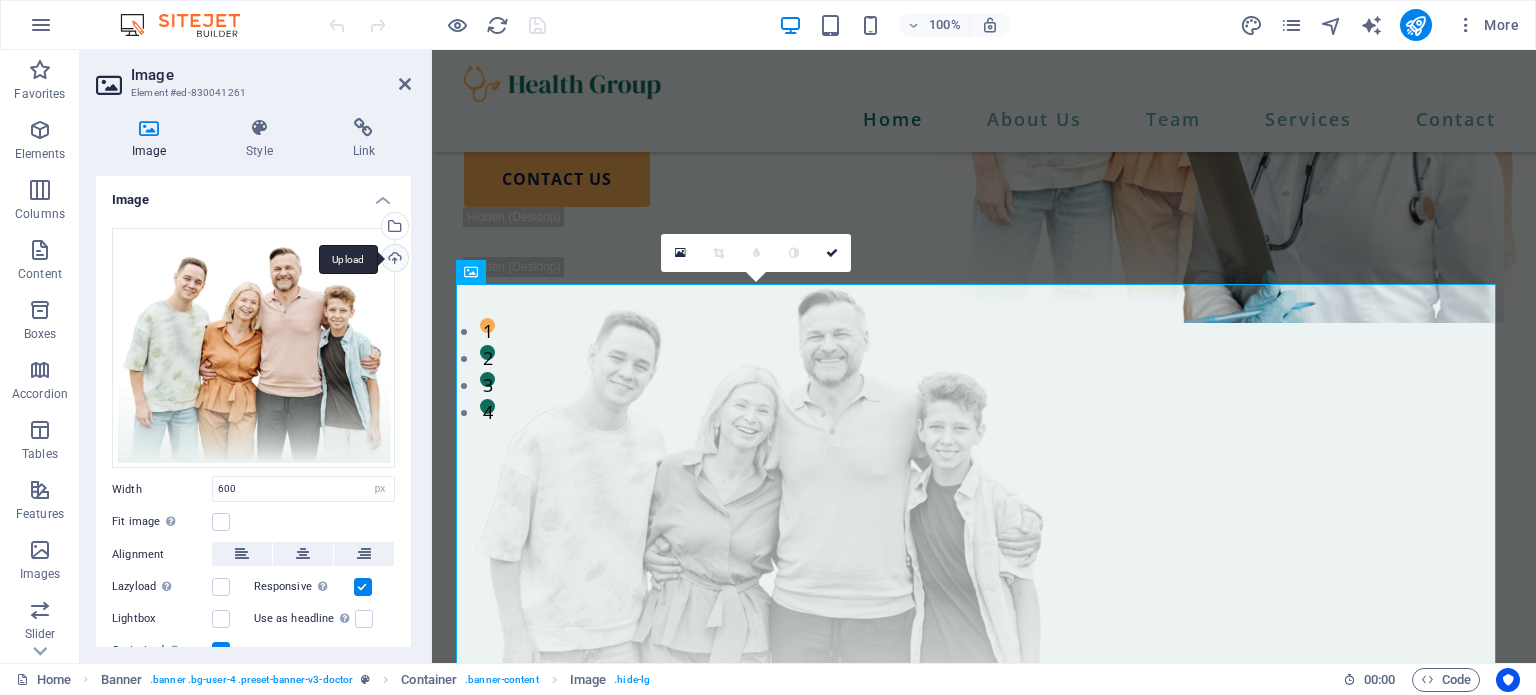 click on "Upload" at bounding box center [393, 260] 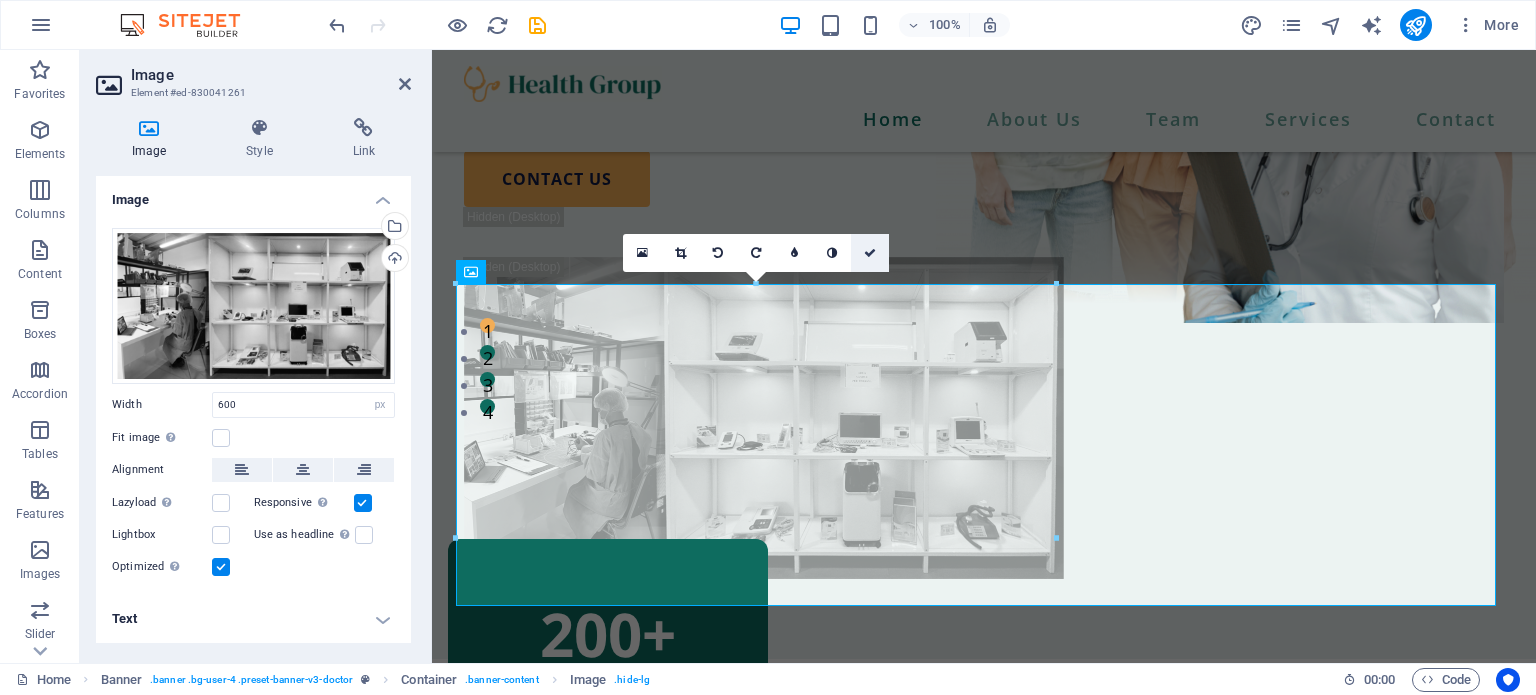 click at bounding box center (870, 253) 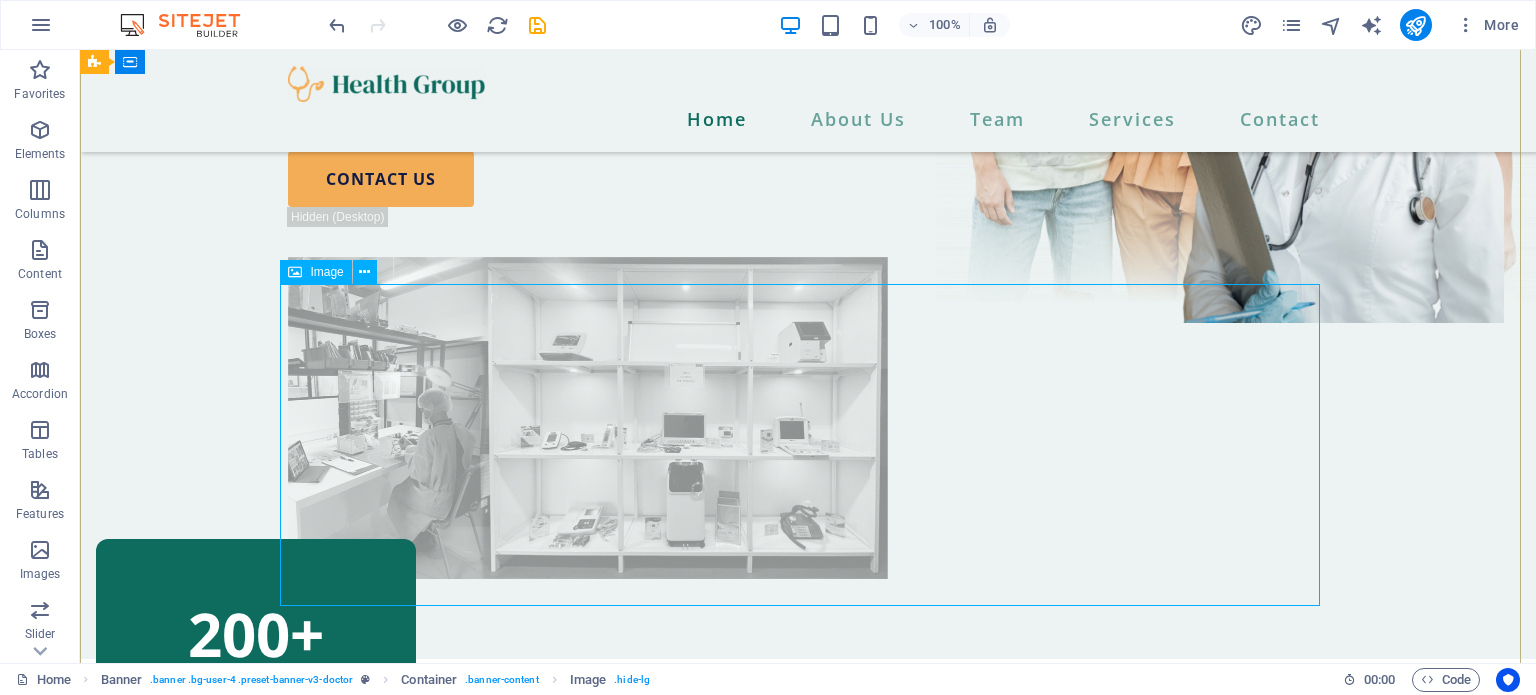 click at bounding box center (808, 418) 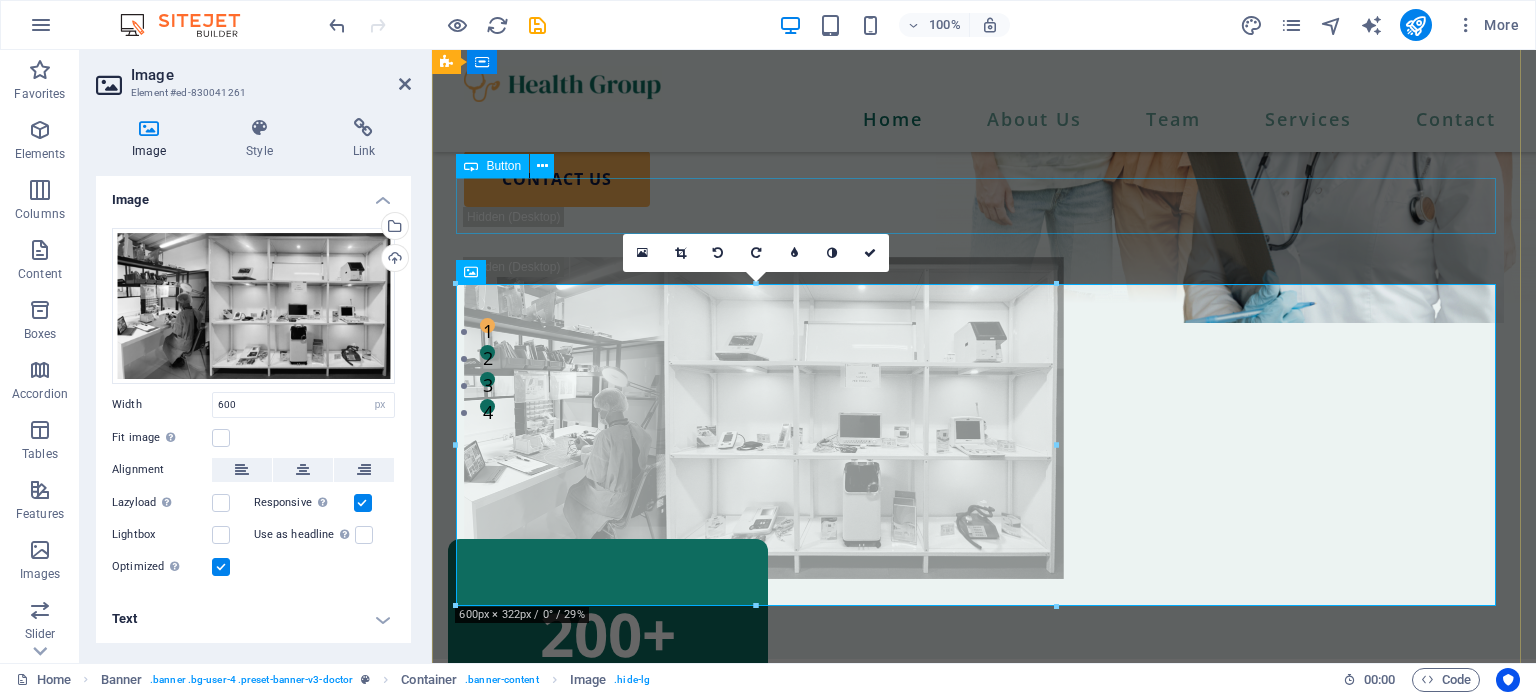click on "contact us" at bounding box center (984, 179) 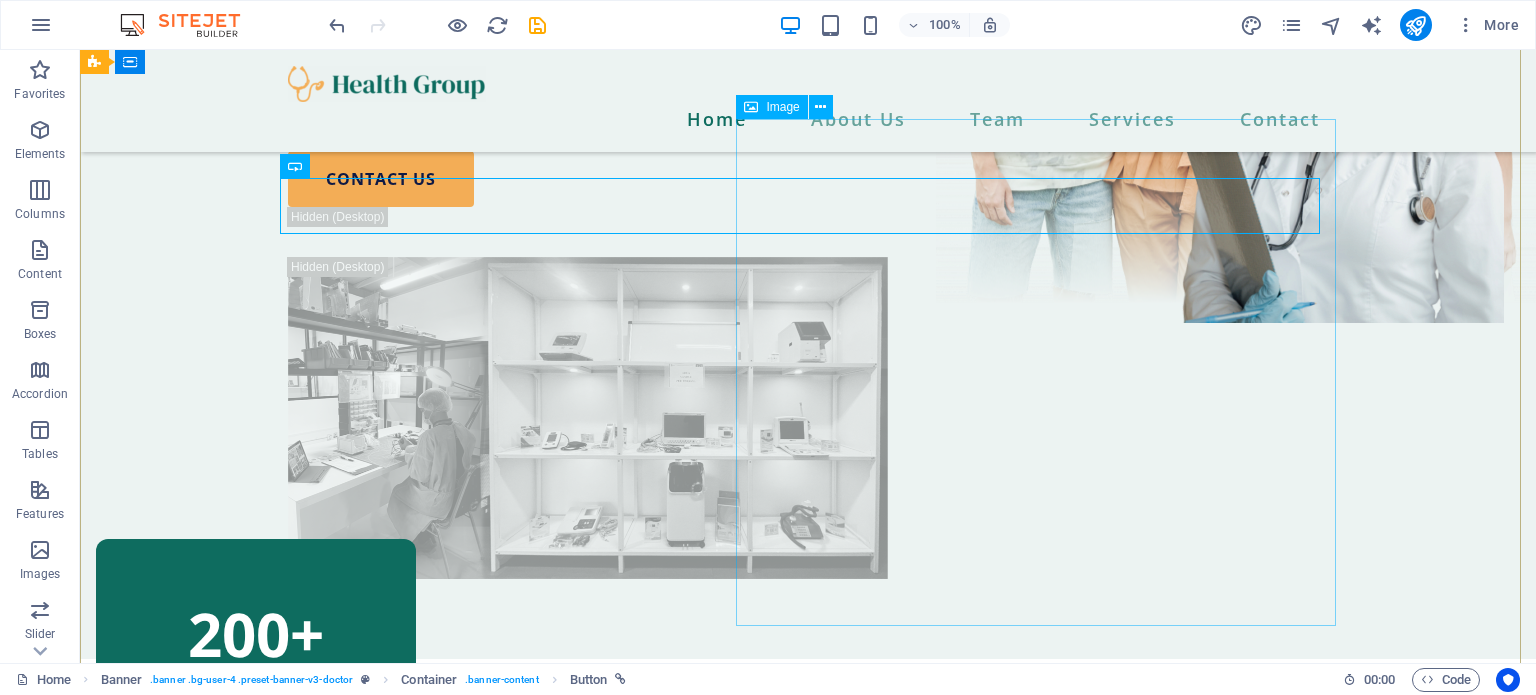 click at bounding box center [1236, 50] 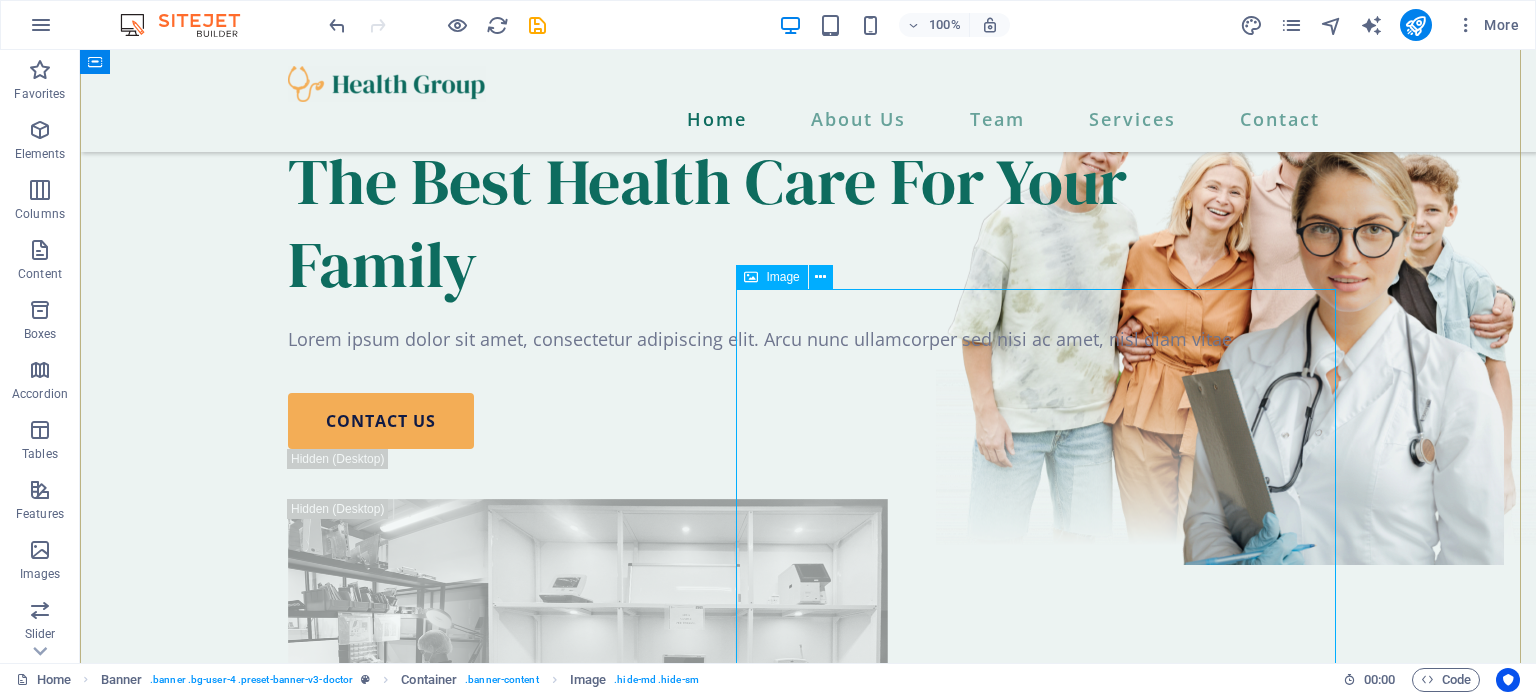 scroll, scrollTop: 200, scrollLeft: 0, axis: vertical 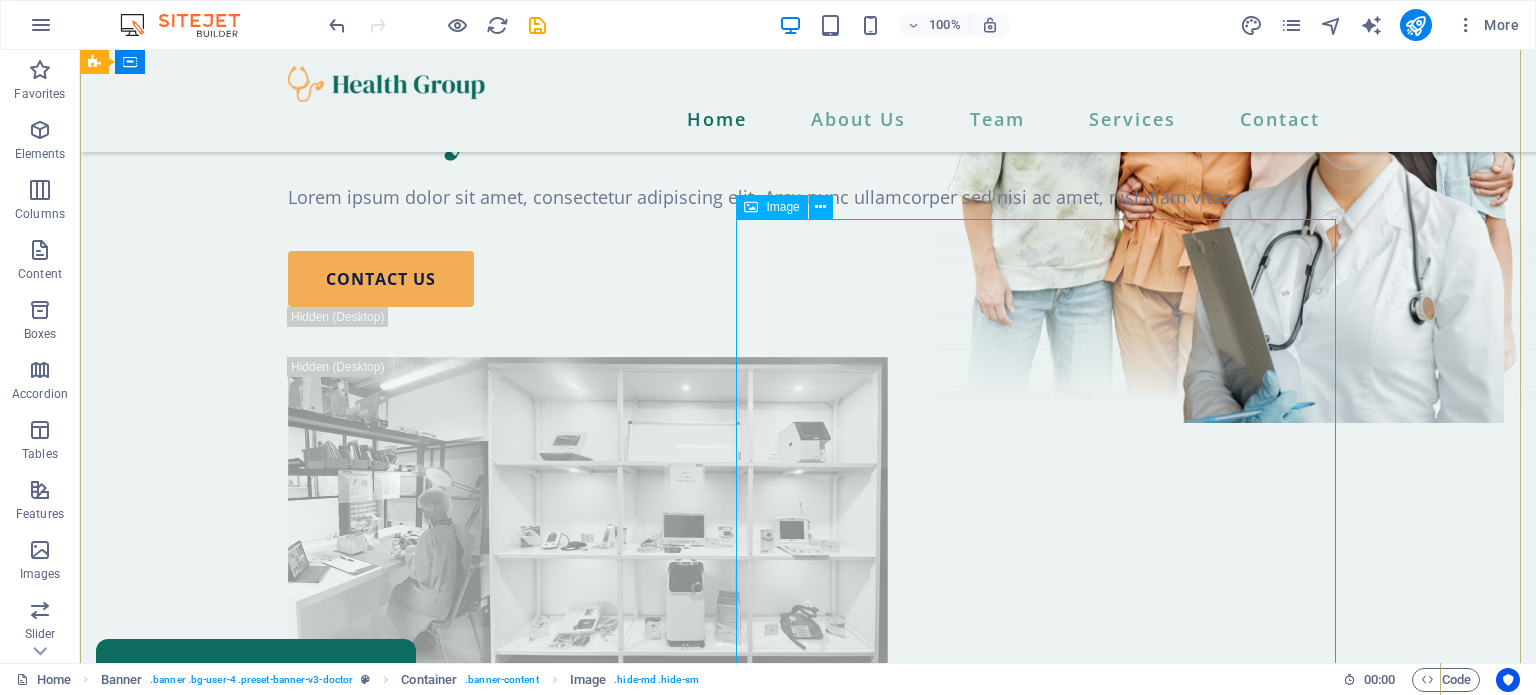 click on "Image" at bounding box center (782, 207) 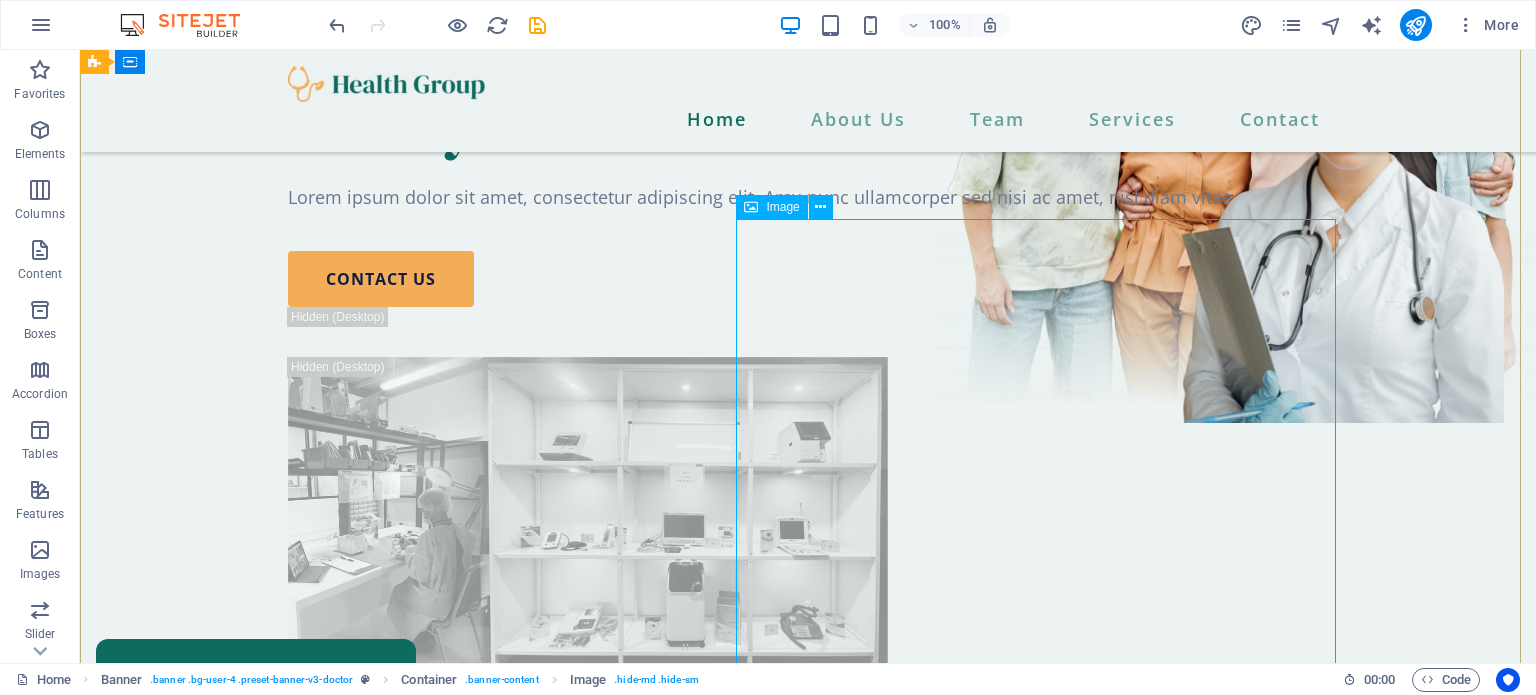 click on "Image" at bounding box center (782, 207) 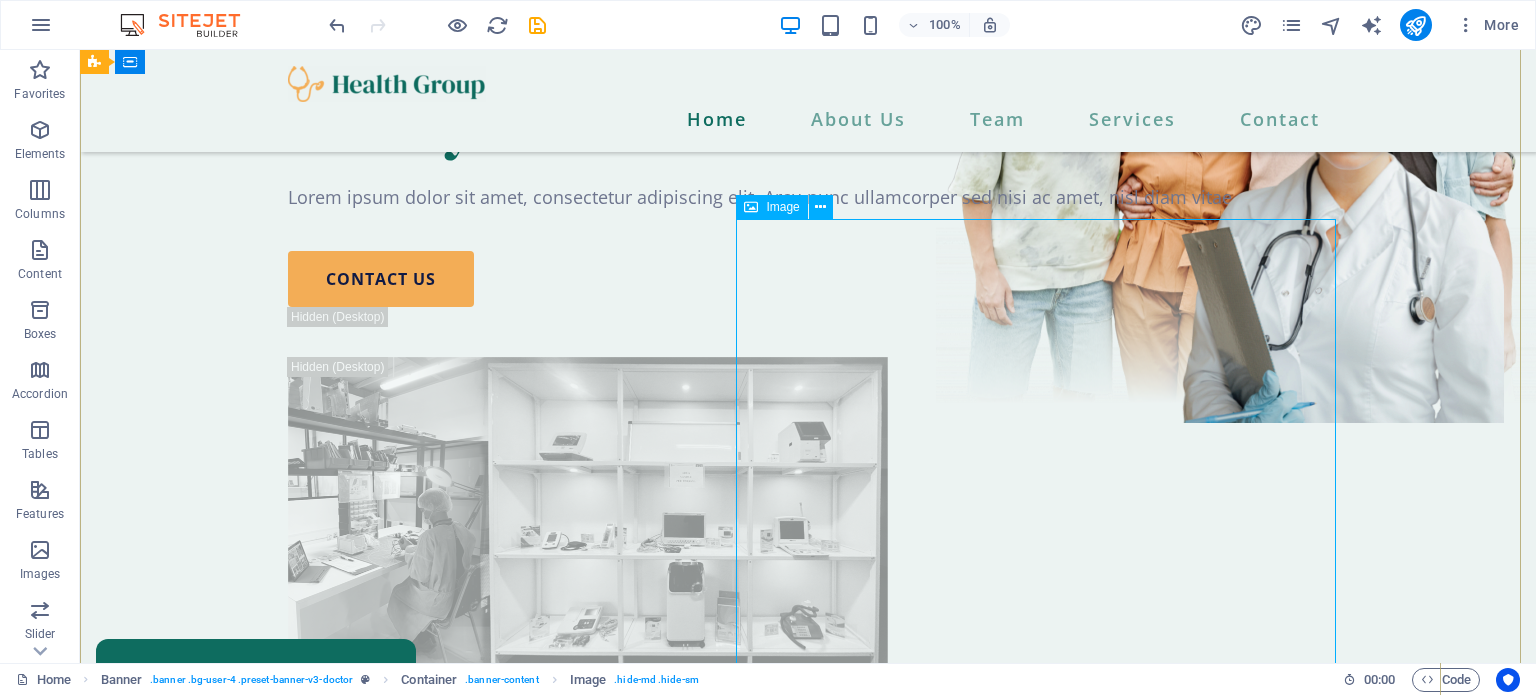 click at bounding box center [1236, 150] 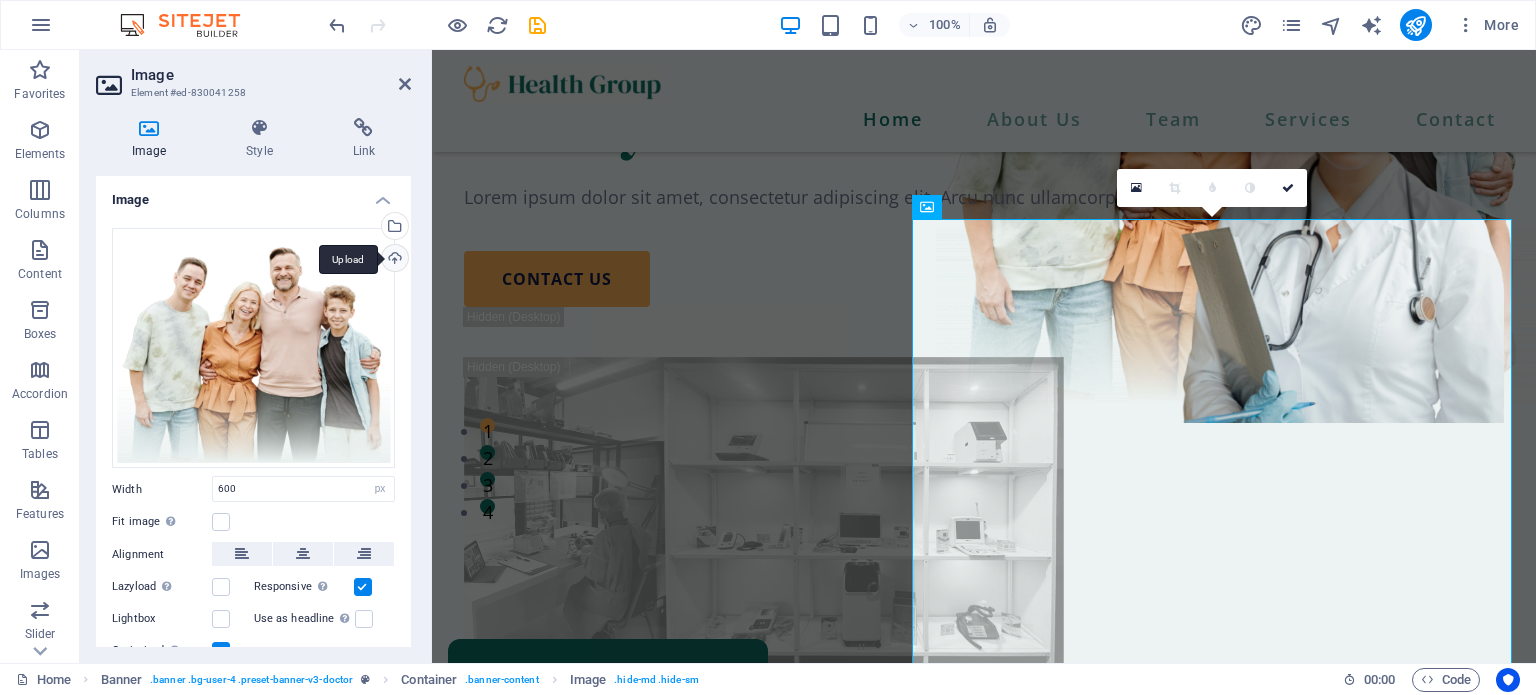 click on "Upload" at bounding box center [393, 260] 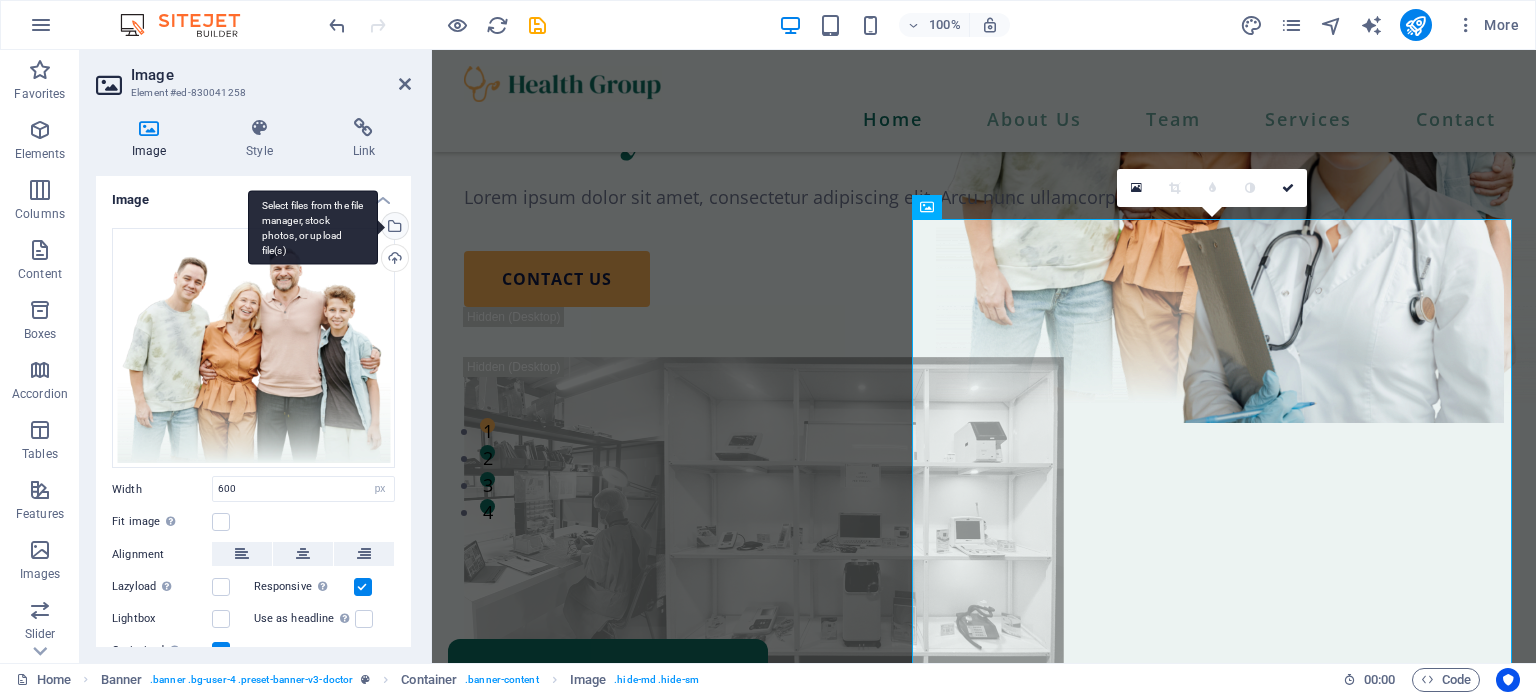 click on "Select files from the file manager, stock photos, or upload file(s)" at bounding box center [393, 228] 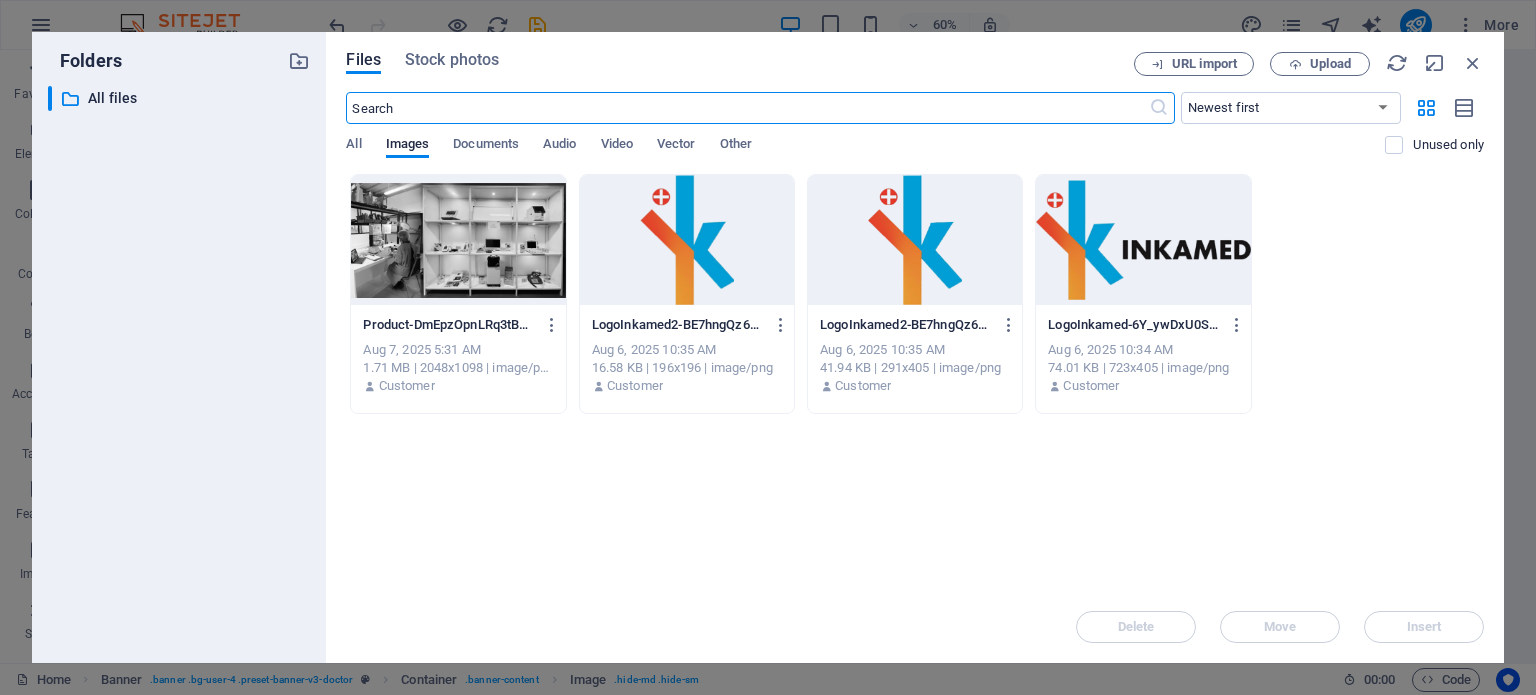 click at bounding box center (458, 240) 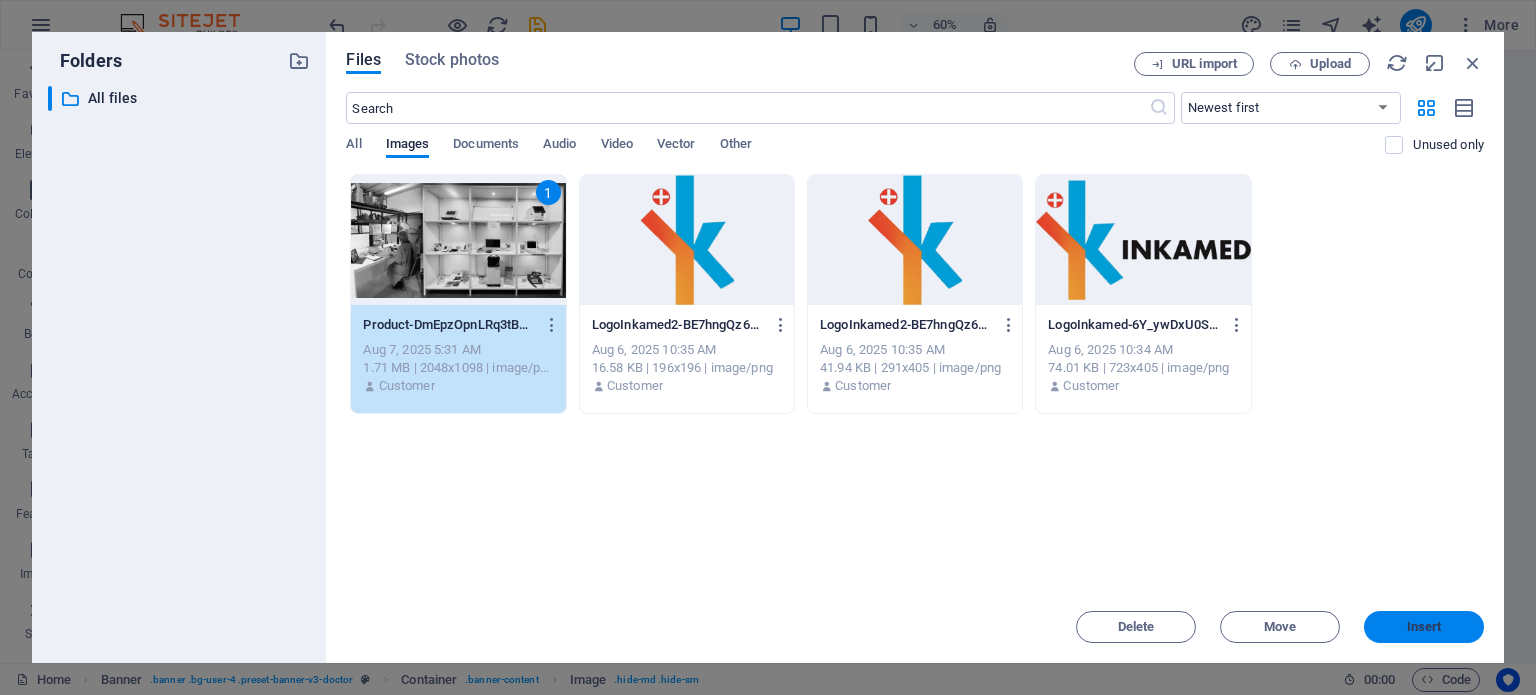 click on "Insert" at bounding box center [1424, 627] 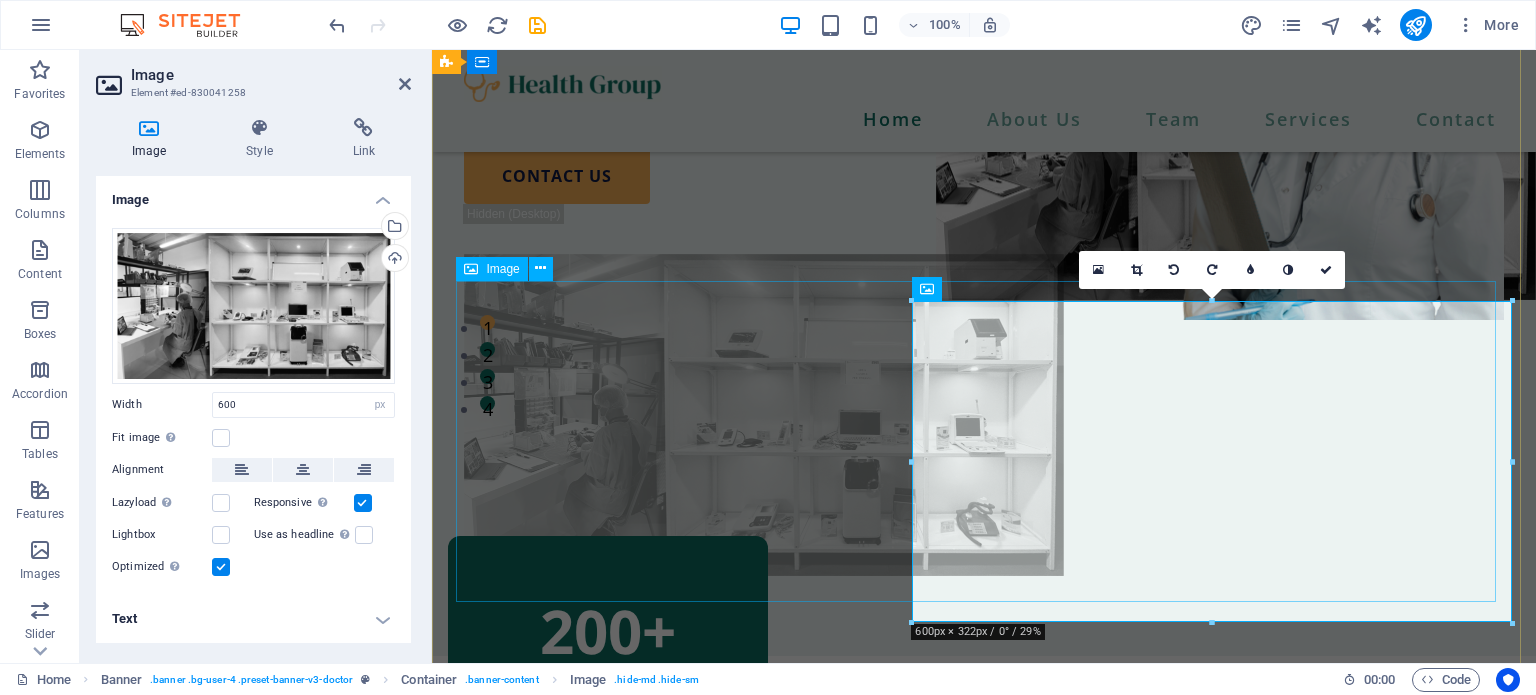 scroll, scrollTop: 300, scrollLeft: 0, axis: vertical 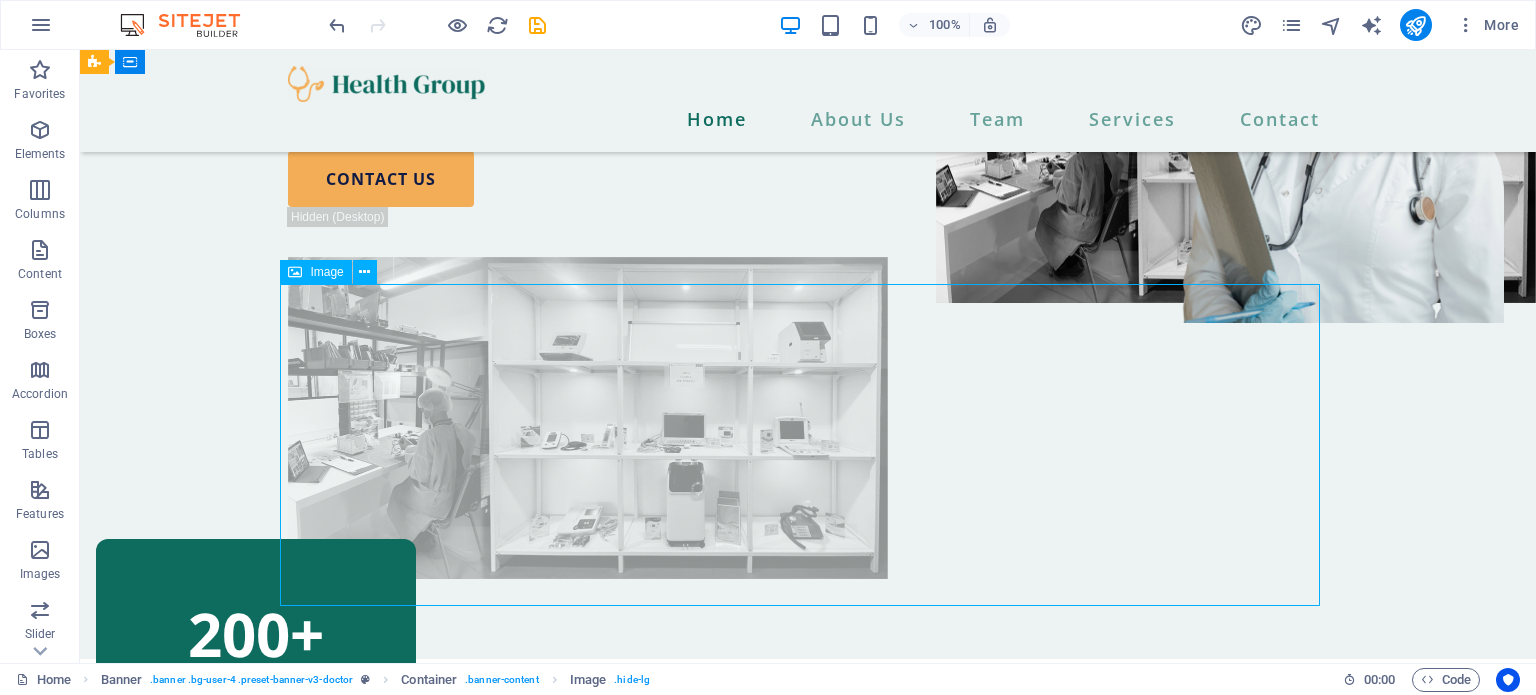 drag, startPoint x: 802, startPoint y: 426, endPoint x: 1153, endPoint y: 408, distance: 351.46124 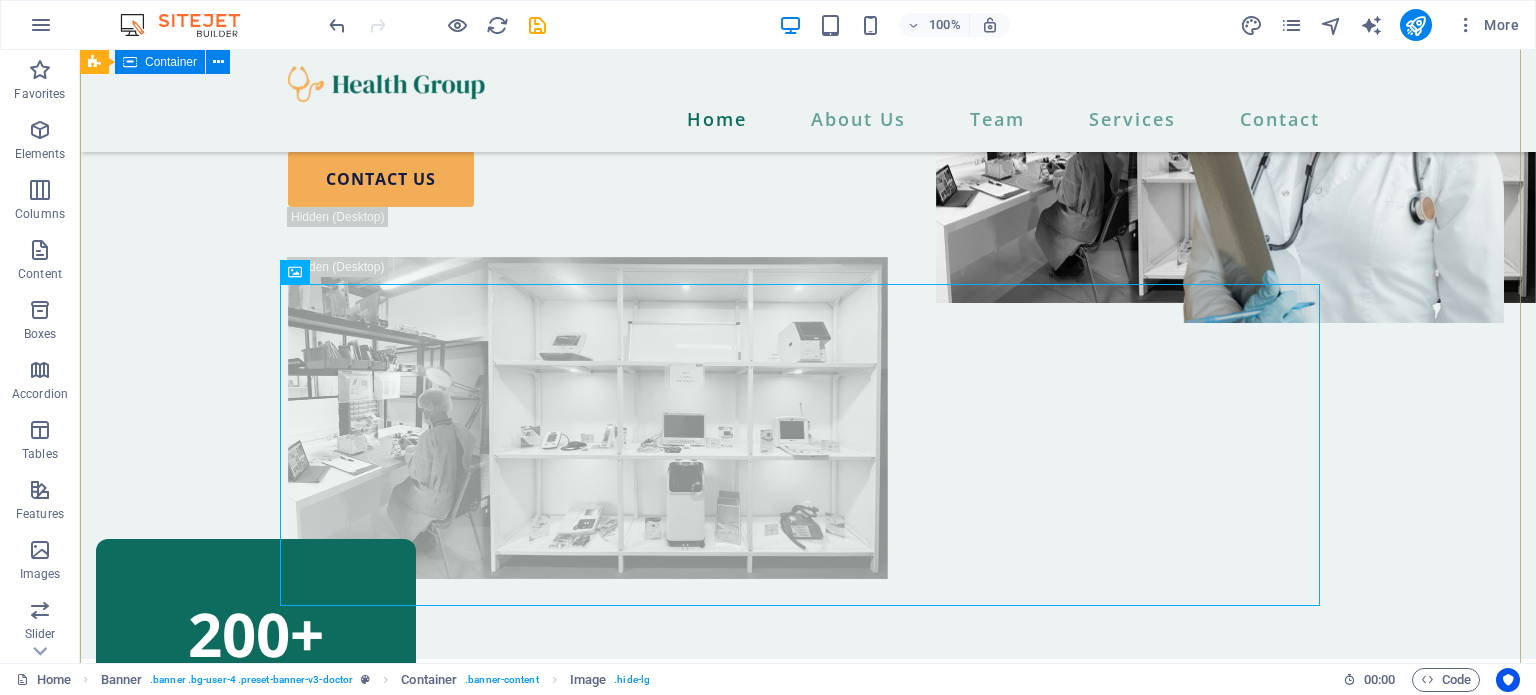 click on "The Best Health Care For Your Family Lorem ipsum dolor sit amet, consectetur adipiscing elit. Arcu nunc ullamcorper sed nisi ac amet, nisl diam vitae. contact us" at bounding box center [808, 204] 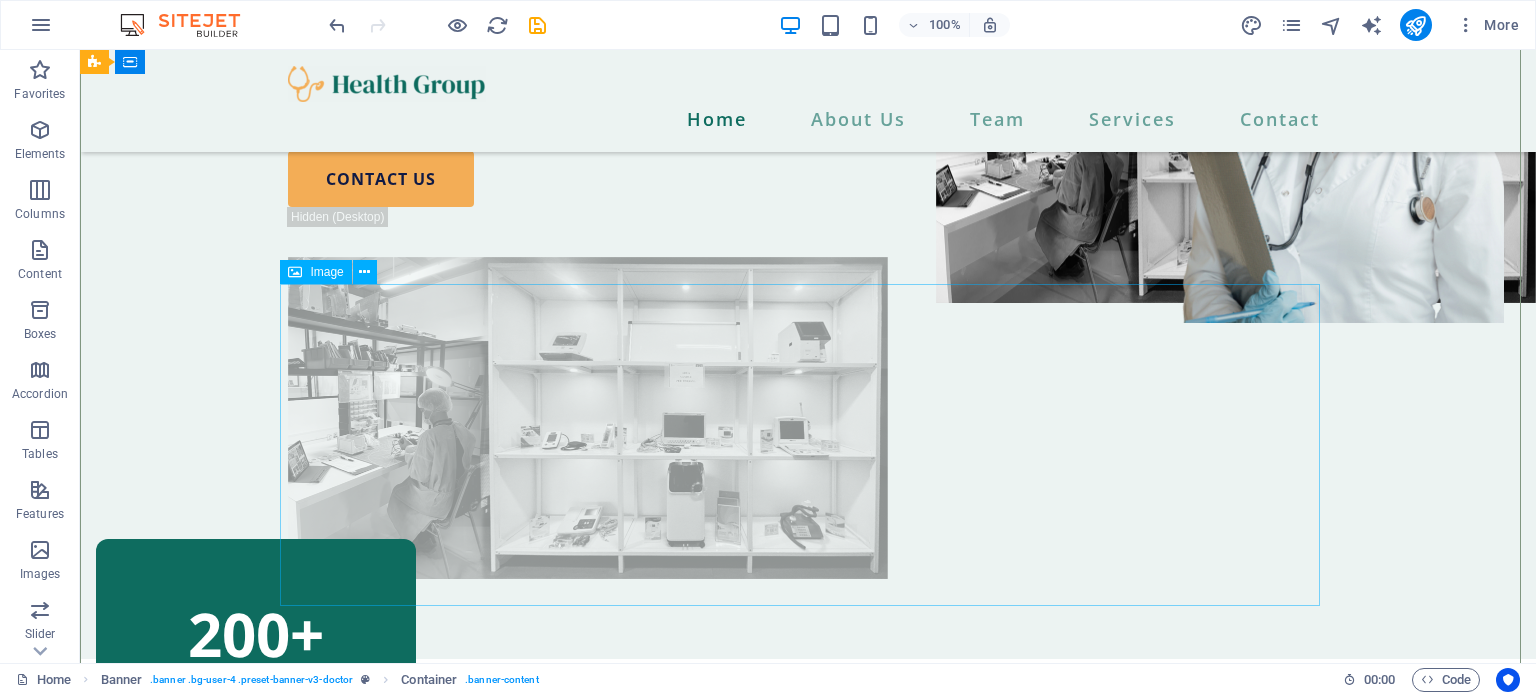 click at bounding box center (808, 418) 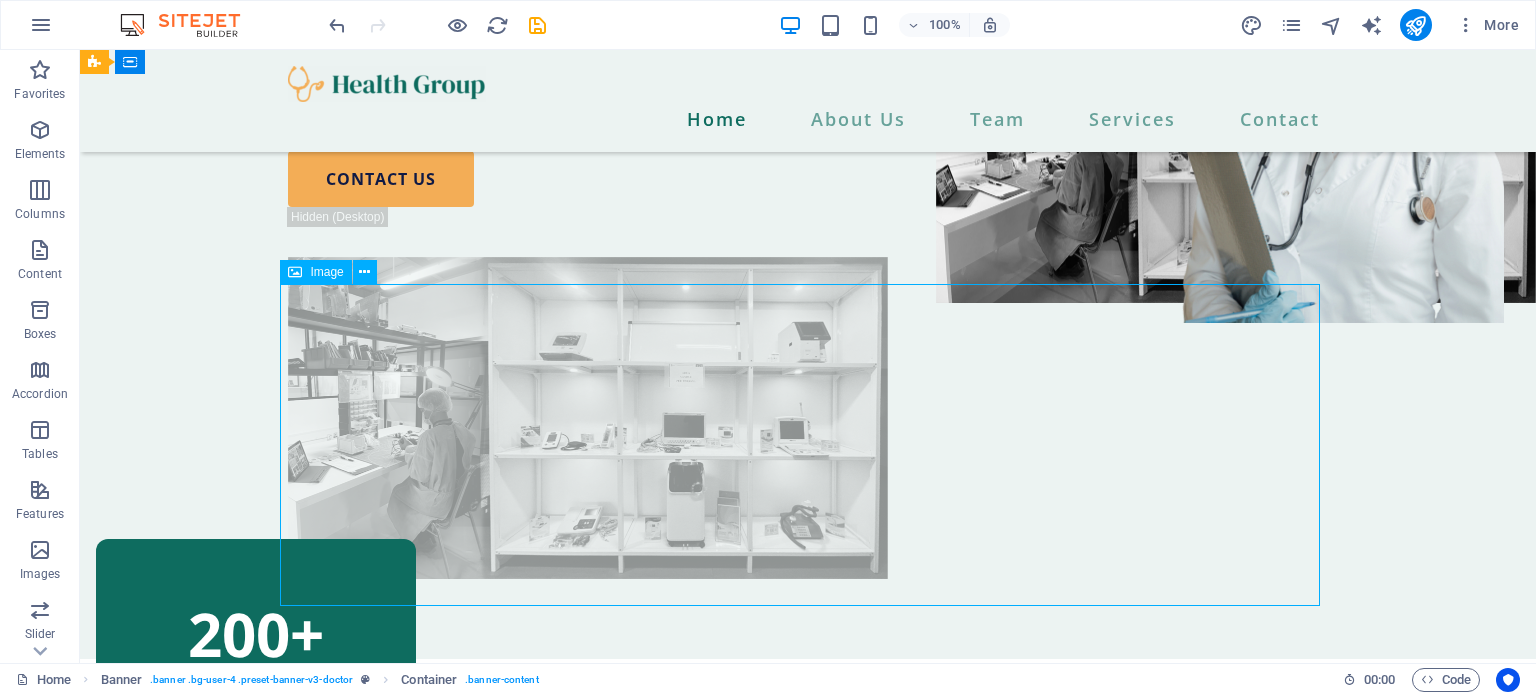 click at bounding box center (808, 418) 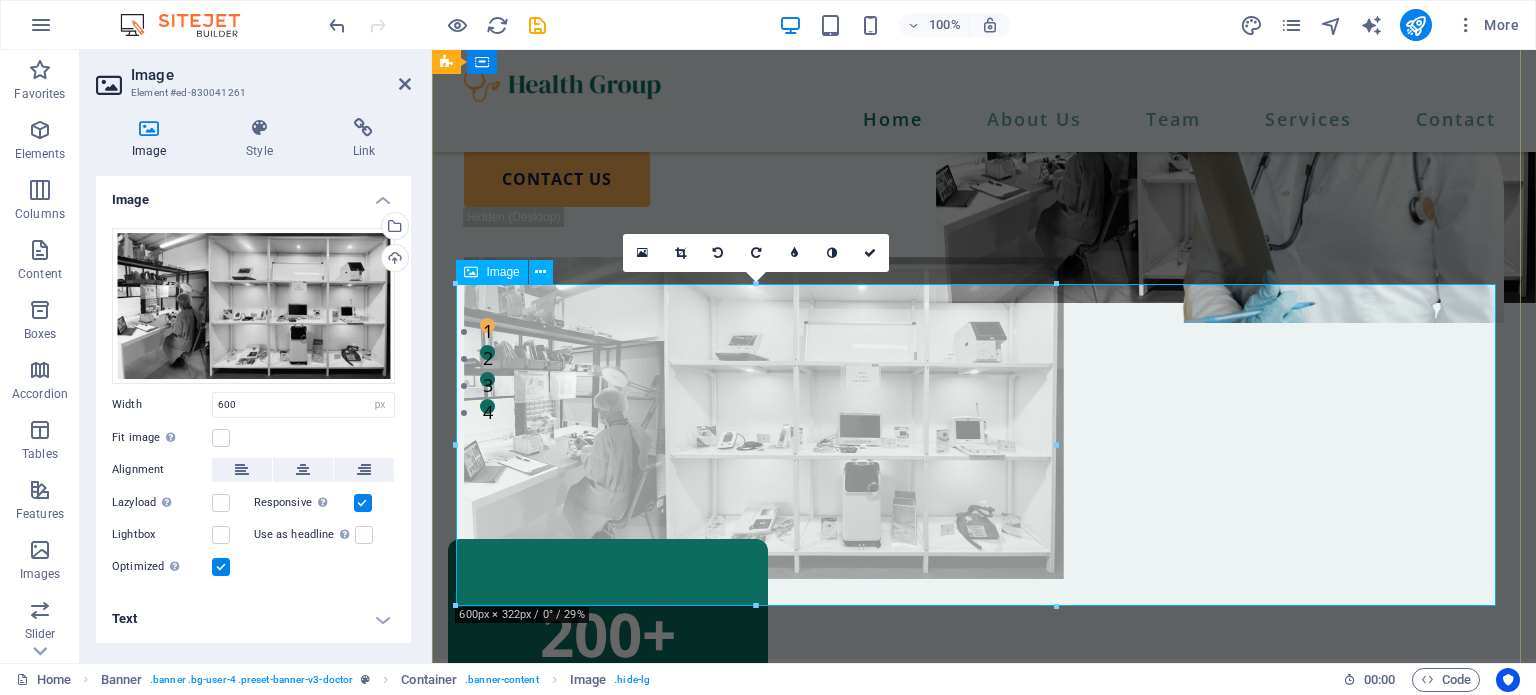 click at bounding box center (984, 418) 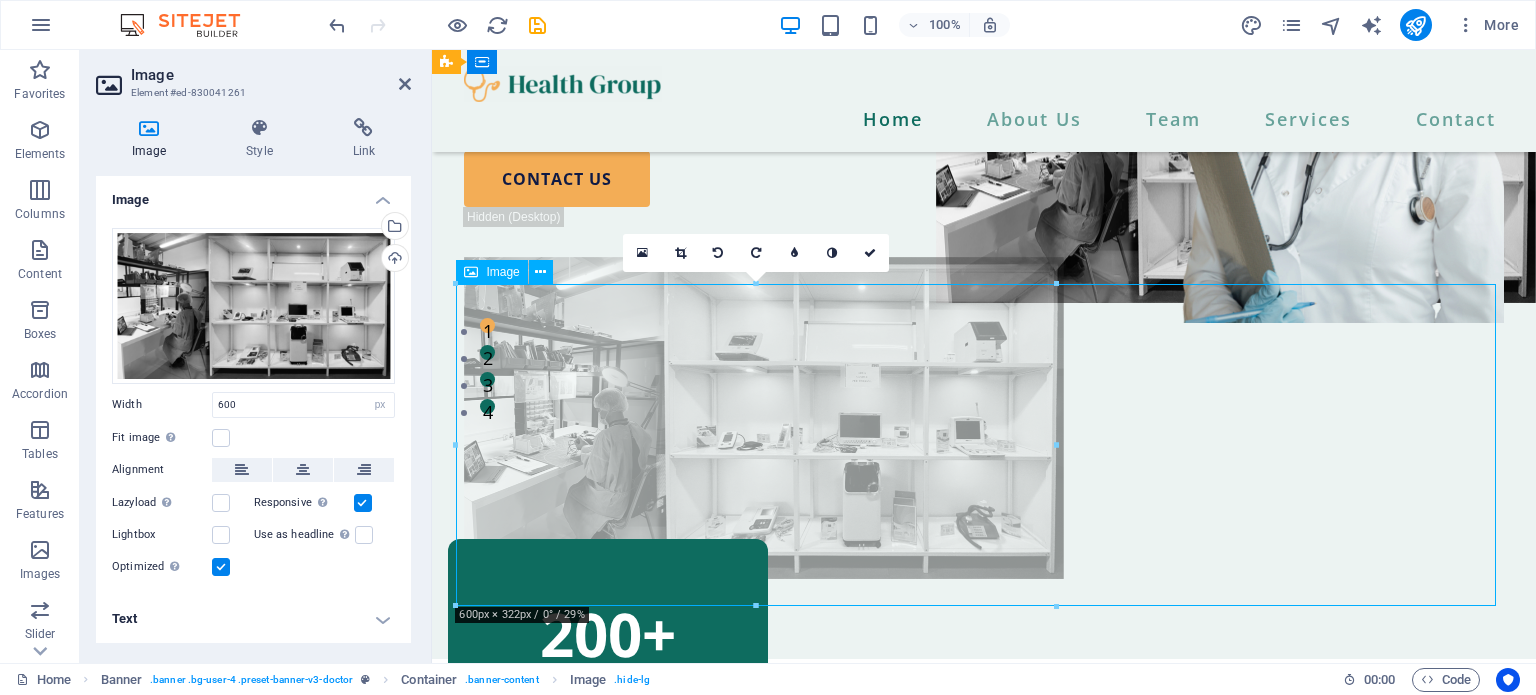 drag, startPoint x: 1200, startPoint y: 348, endPoint x: 1203, endPoint y: 311, distance: 37.12142 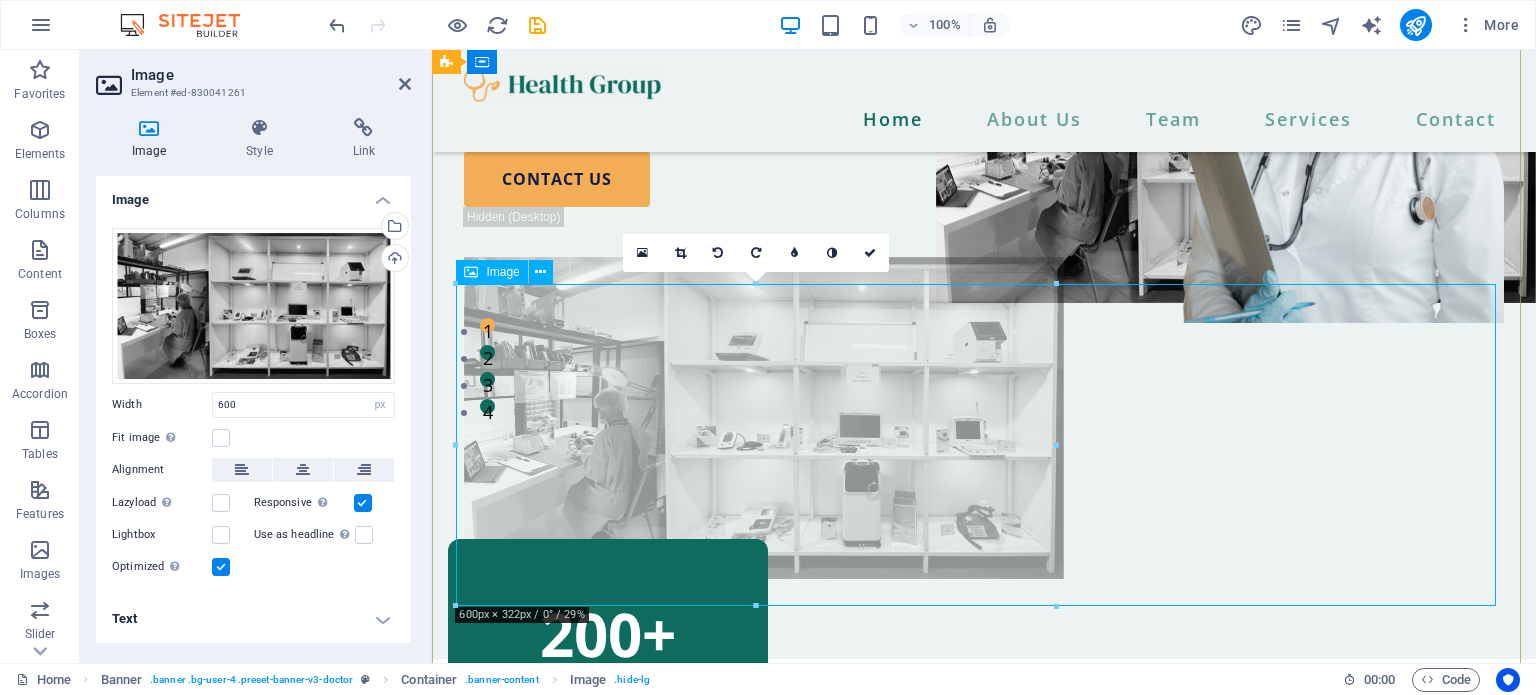 click at bounding box center (984, 418) 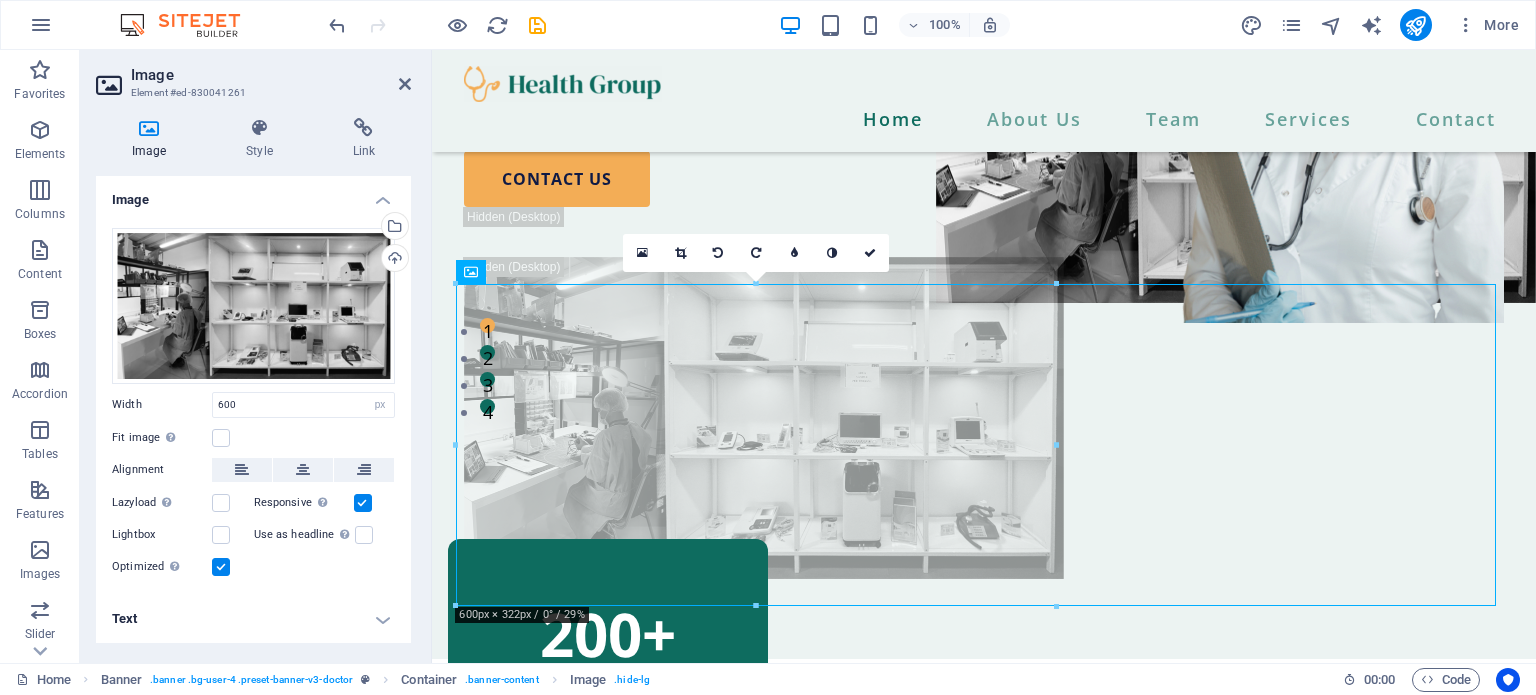 click on "Image Element #ed-830041261 Image Style Link Image Drag files here, click to choose files or select files from Files or our free stock photos & videos Select files from the file manager, stock photos, or upload file(s) Upload Width 600 Default auto px rem % em vh vw Fit image Automatically fit image to a fixed width and height Height Default auto px Alignment Lazyload Loading images after the page loads improves page speed. Responsive Automatically load retina image and smartphone optimized sizes. Lightbox Use as headline The image will be wrapped in an H1 headline tag. Useful for giving alternative text the weight of an H1 headline, e.g. for the logo. Leave unchecked if uncertain. Optimized Images are compressed to improve page speed. Position Direction Custom X offset 50 px rem % vh vw Y offset 50 px rem % vh vw Text Float No float Image left Image right Determine how text should behave around the image. Text Alternative text Image caption Paragraph Format Normal Heading 1 Heading 2 Heading 3 Heading 4 Code" at bounding box center (256, 356) 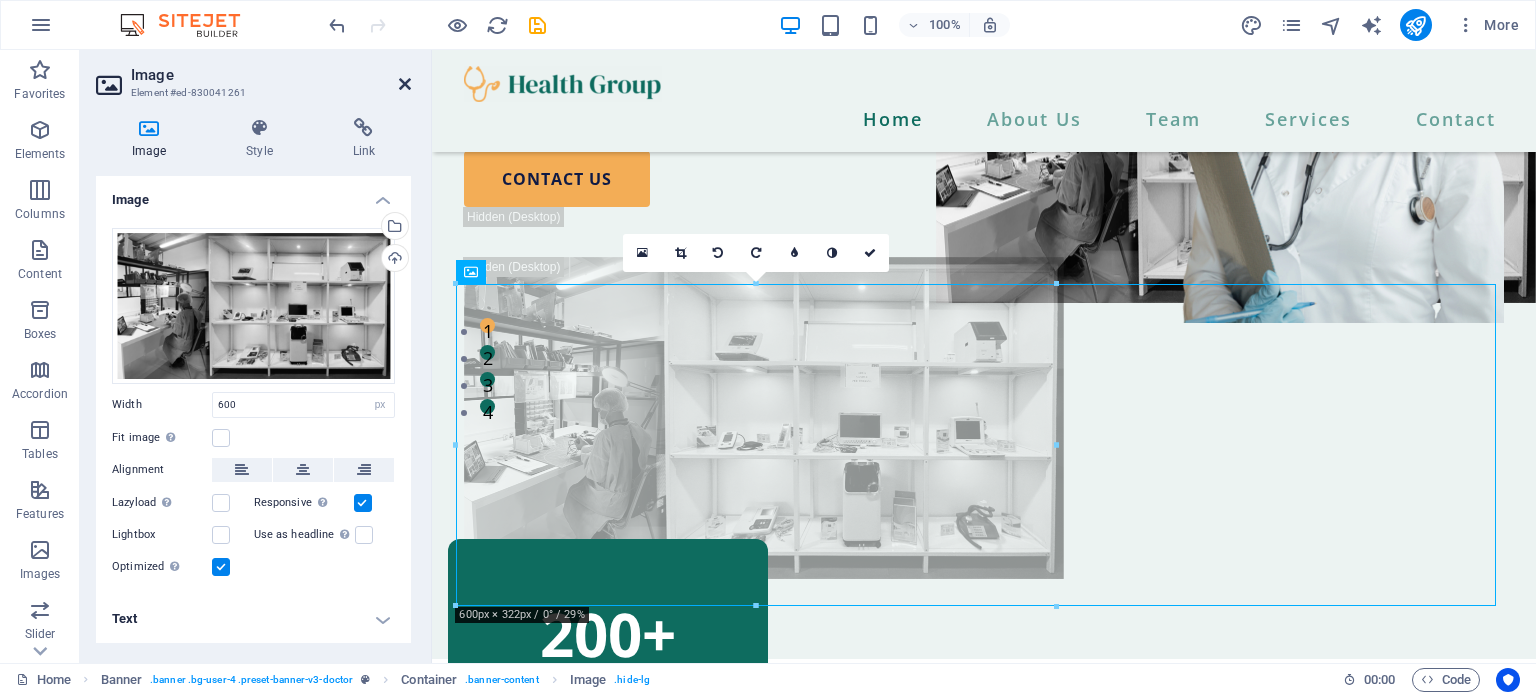 click at bounding box center (405, 84) 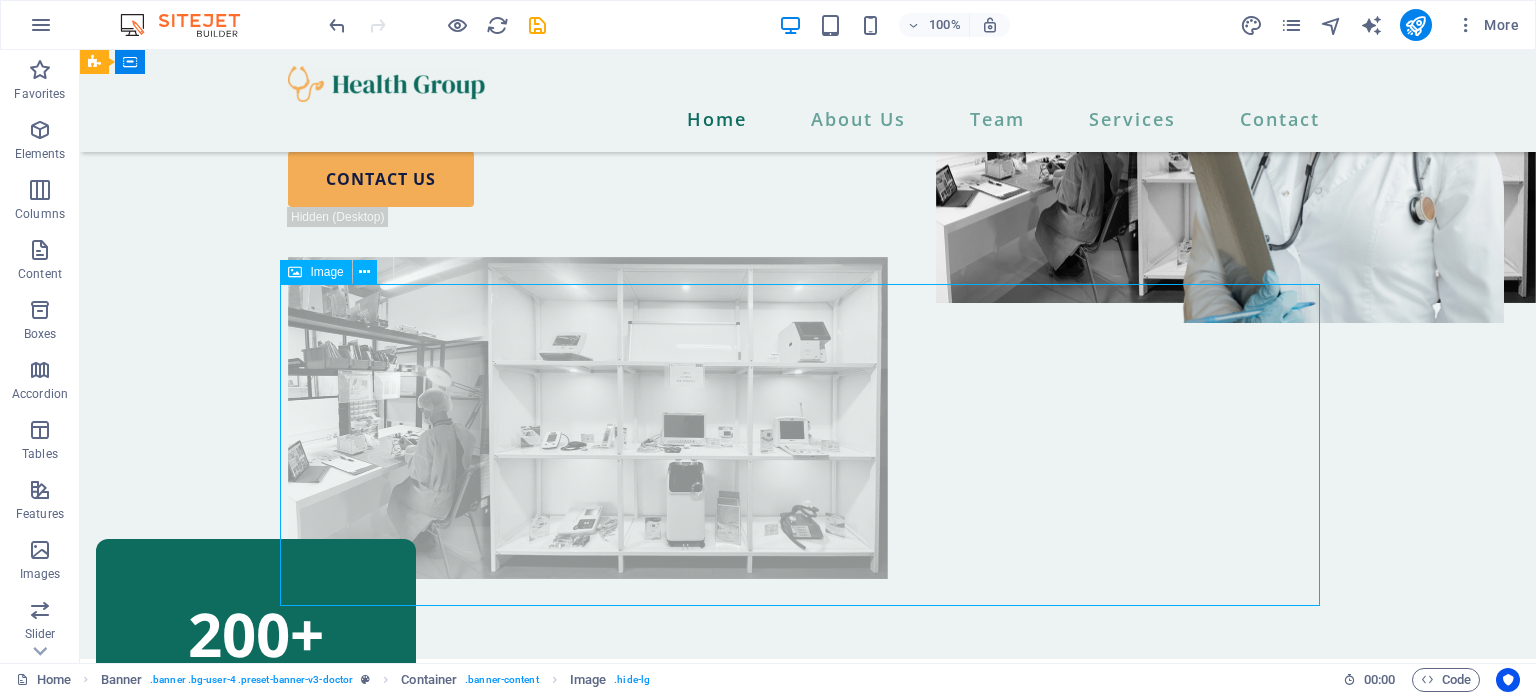 drag, startPoint x: 1234, startPoint y: 404, endPoint x: 1254, endPoint y: 346, distance: 61.351448 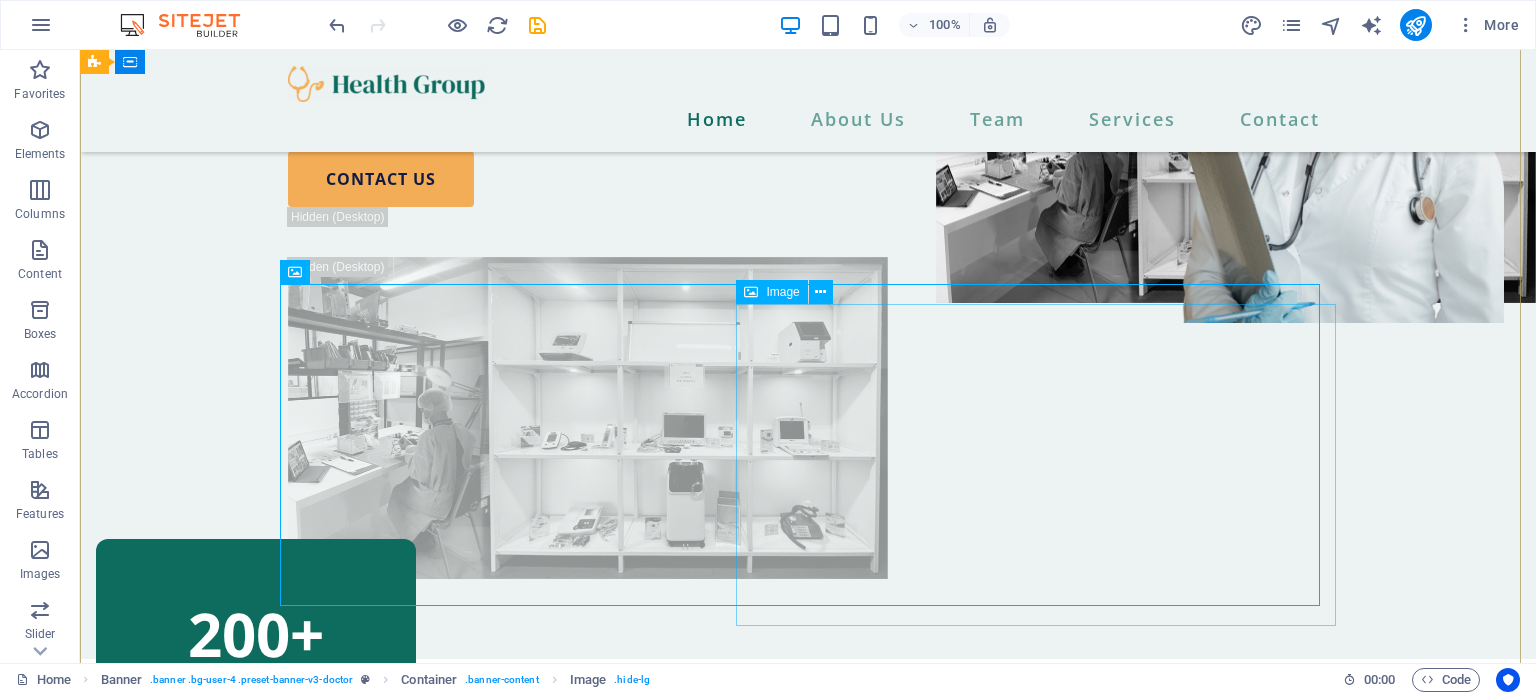 click at bounding box center [1236, 143] 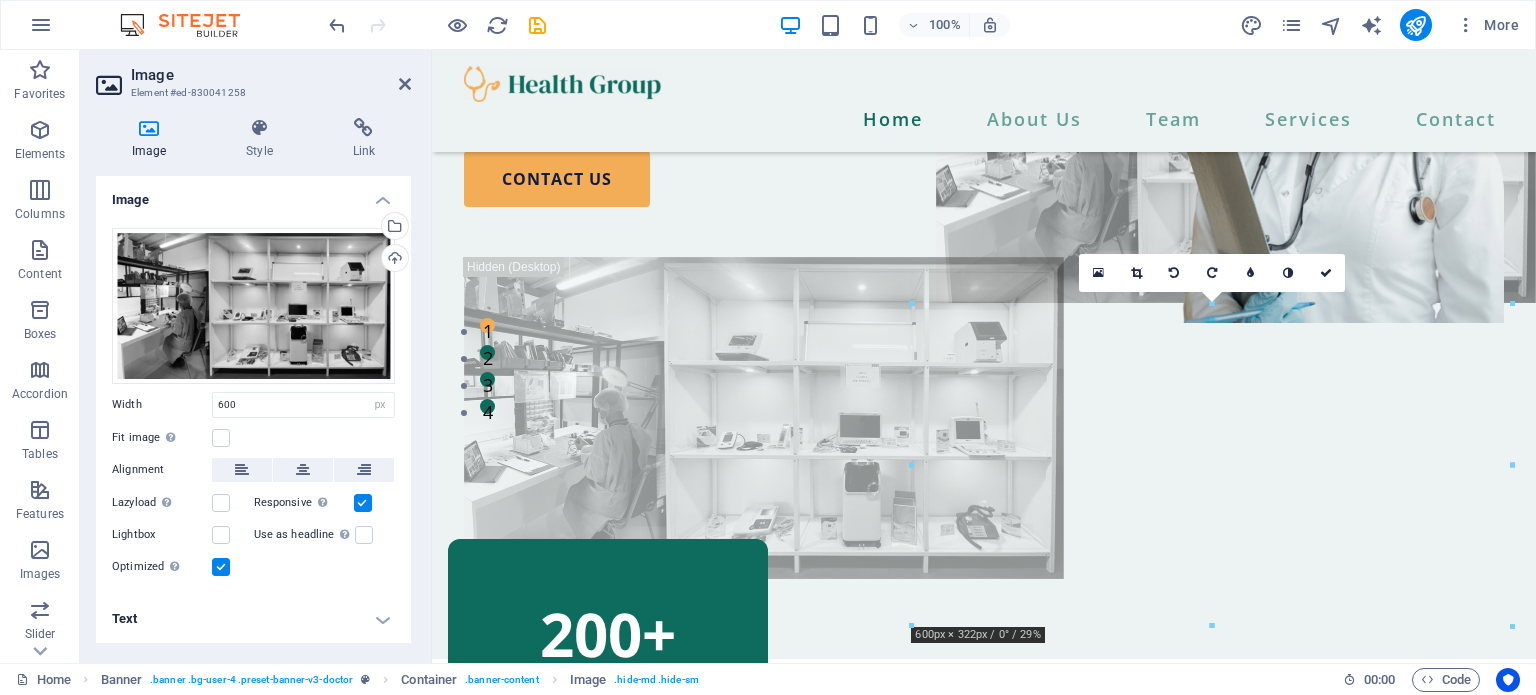 drag, startPoint x: 1360, startPoint y: 340, endPoint x: 938, endPoint y: 244, distance: 432.7817 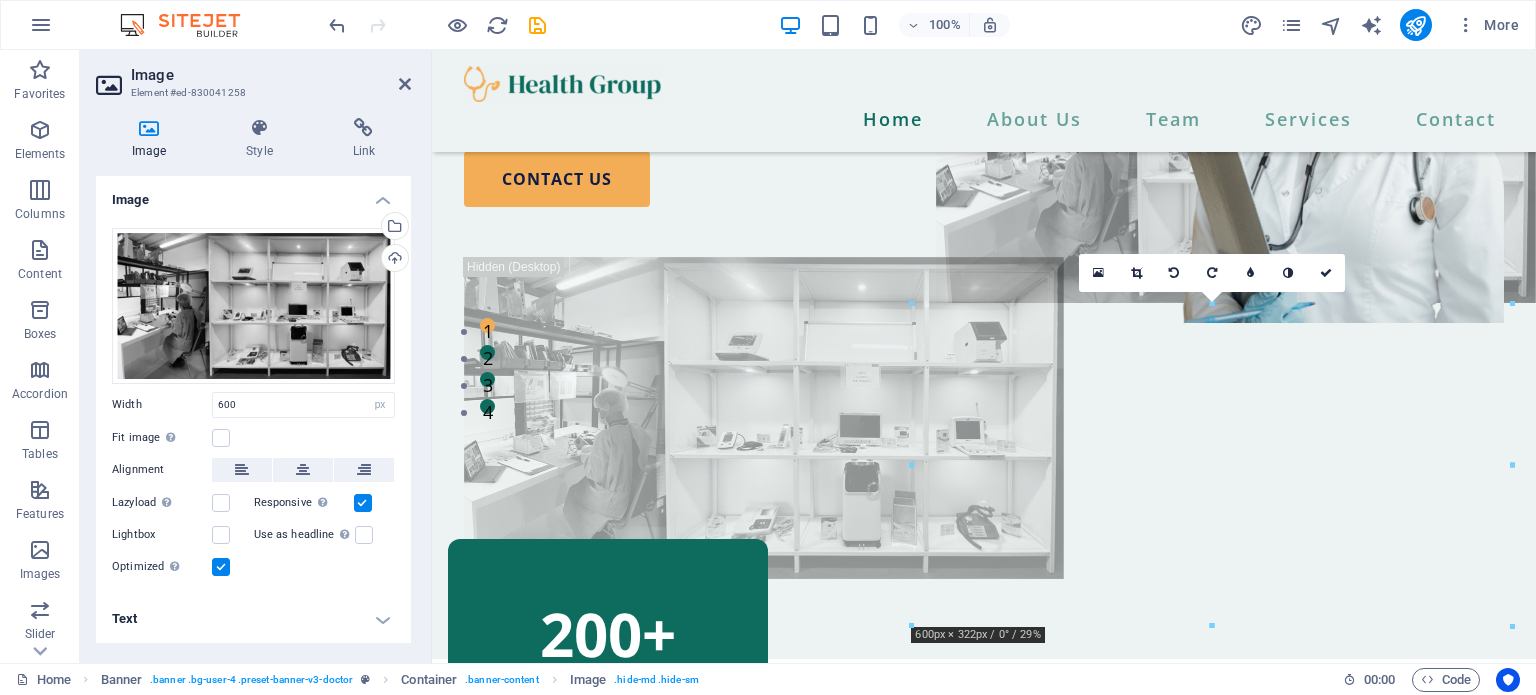 drag, startPoint x: 1374, startPoint y: 345, endPoint x: 944, endPoint y: 265, distance: 437.37854 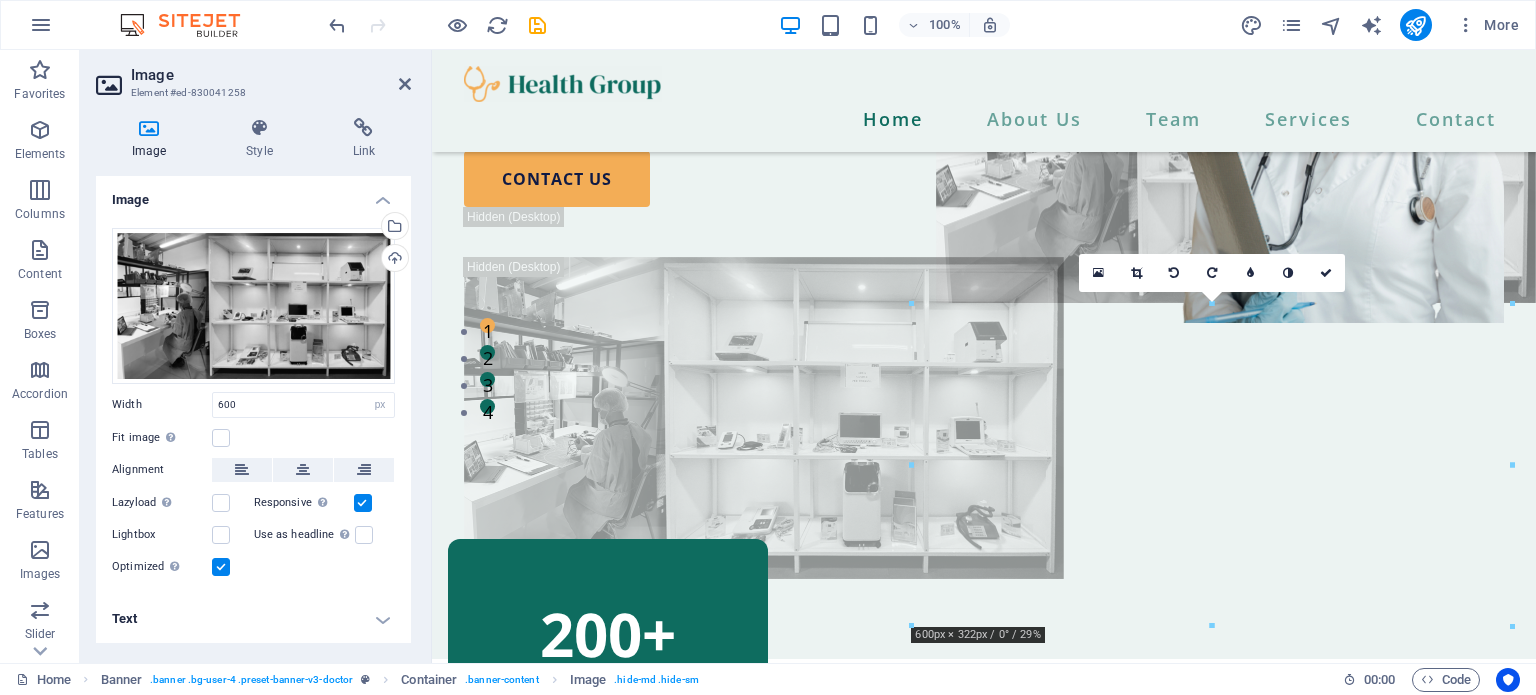 drag, startPoint x: 1360, startPoint y: 341, endPoint x: 935, endPoint y: 229, distance: 439.50995 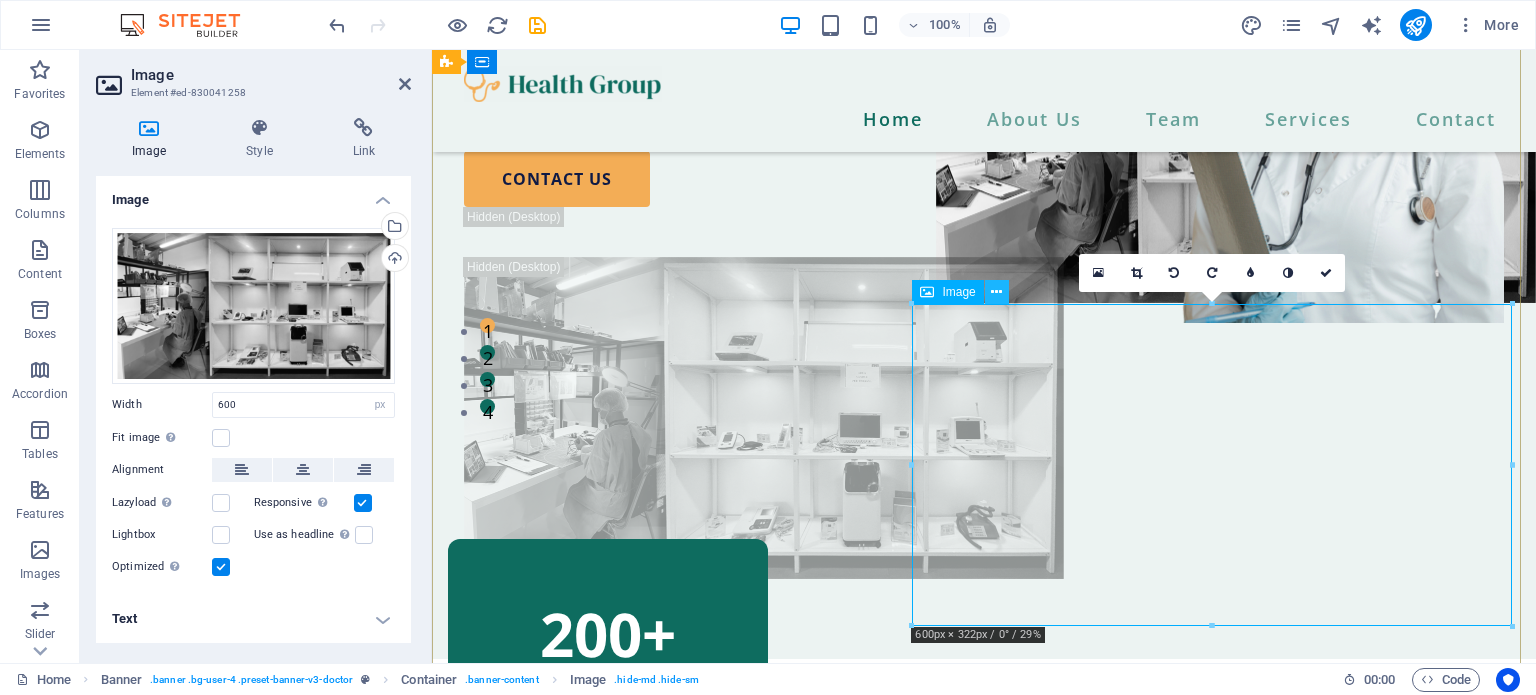 click at bounding box center (996, 292) 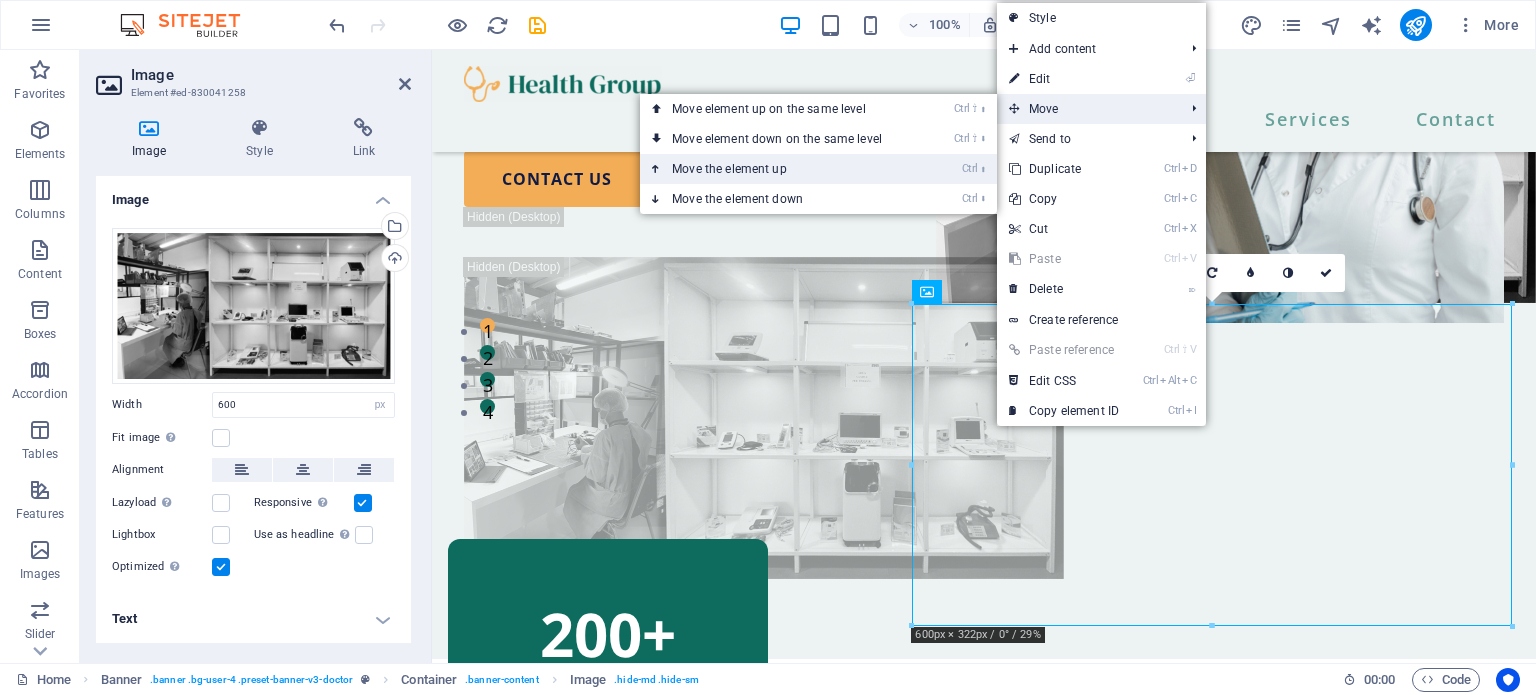 click on "Ctrl ⬆  Move the element up" at bounding box center [781, 169] 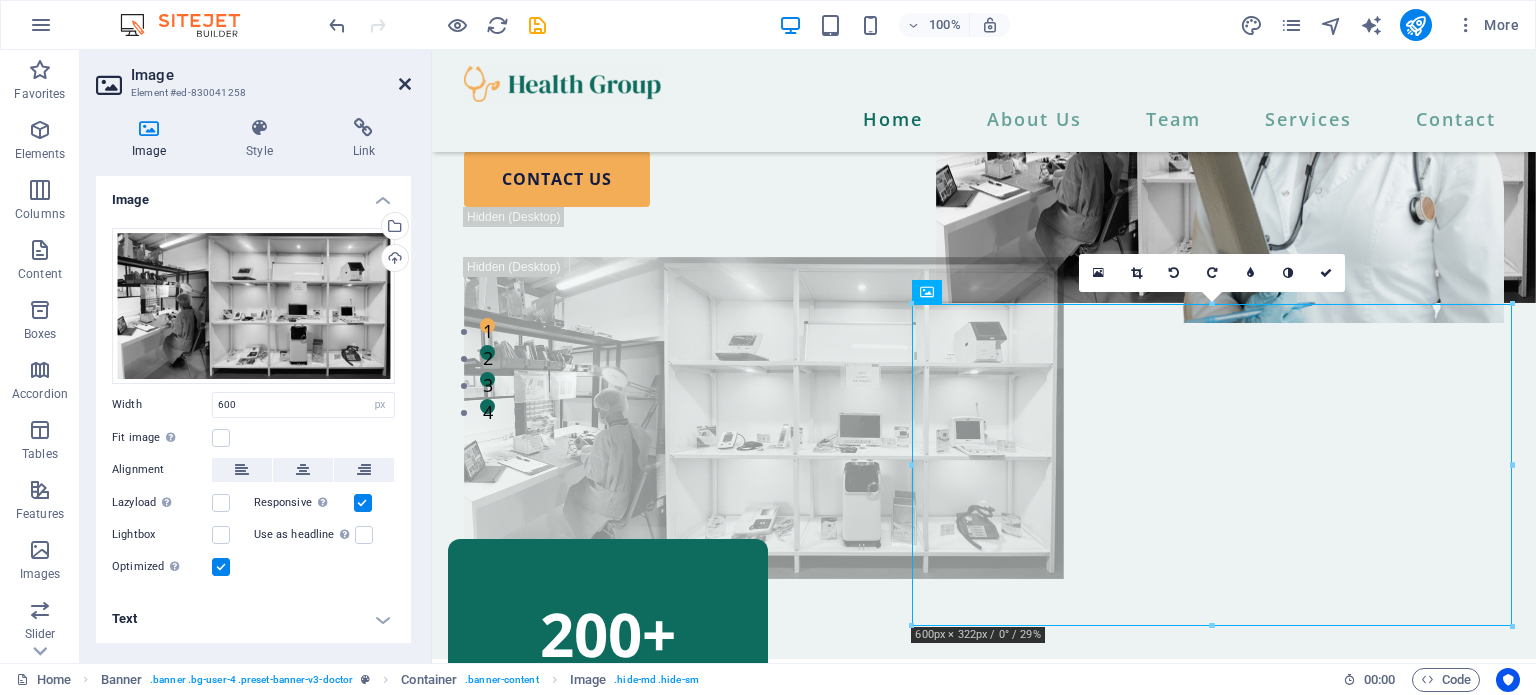 click at bounding box center (405, 84) 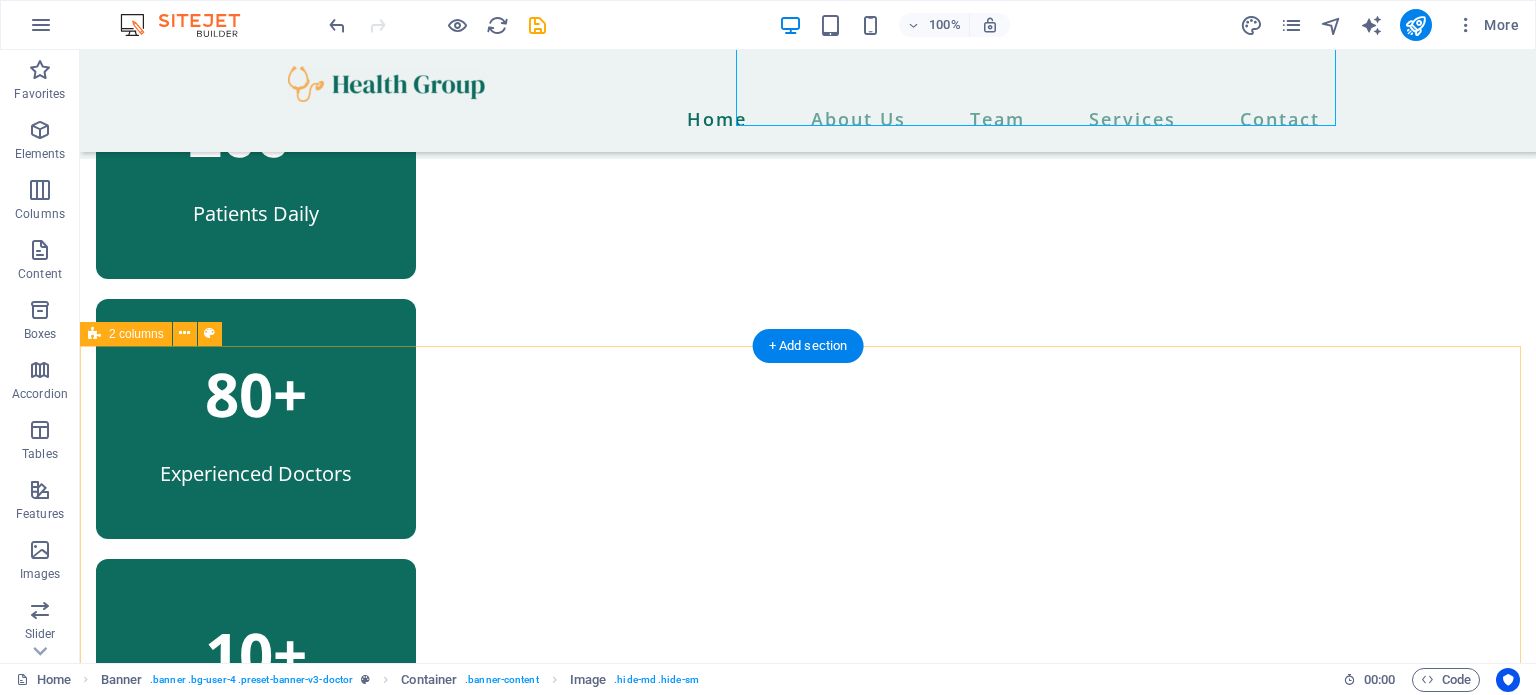 scroll, scrollTop: 300, scrollLeft: 0, axis: vertical 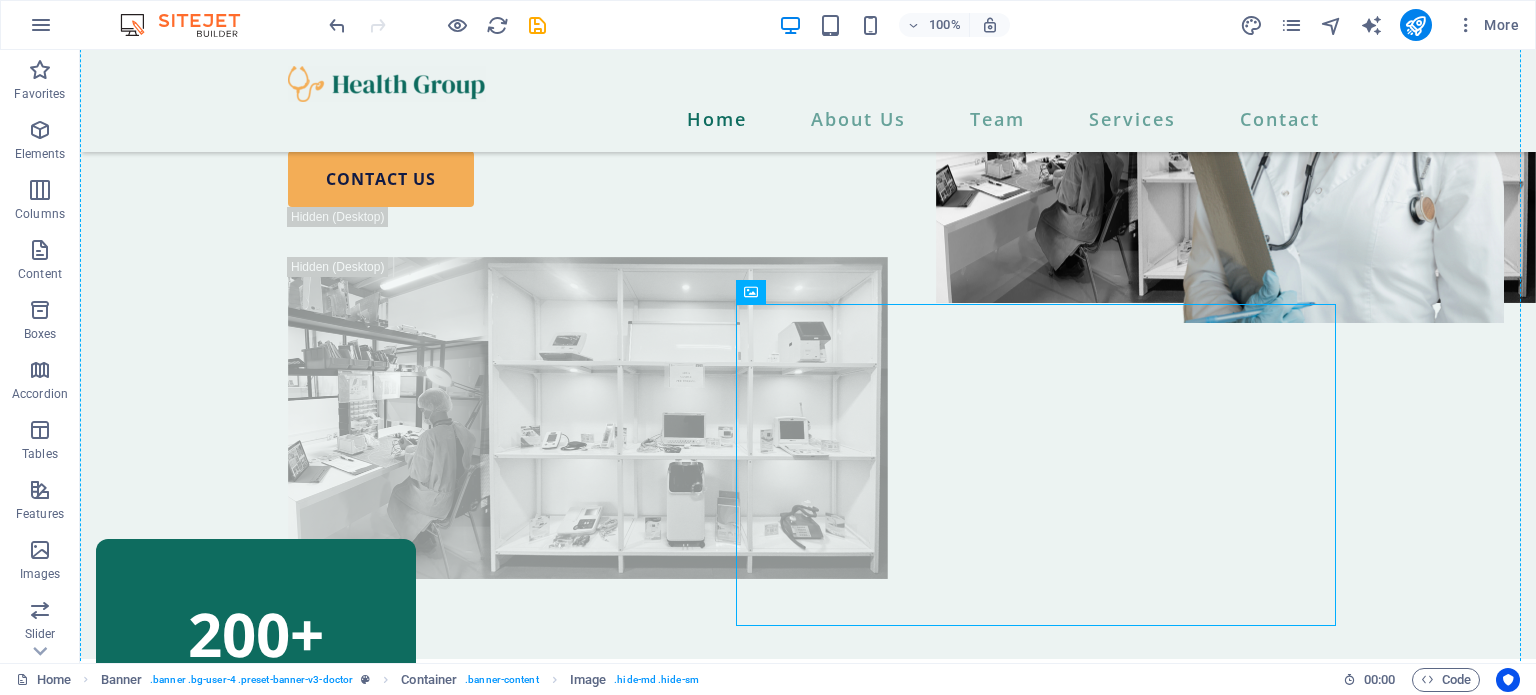 drag, startPoint x: 1335, startPoint y: 315, endPoint x: 1332, endPoint y: 283, distance: 32.140316 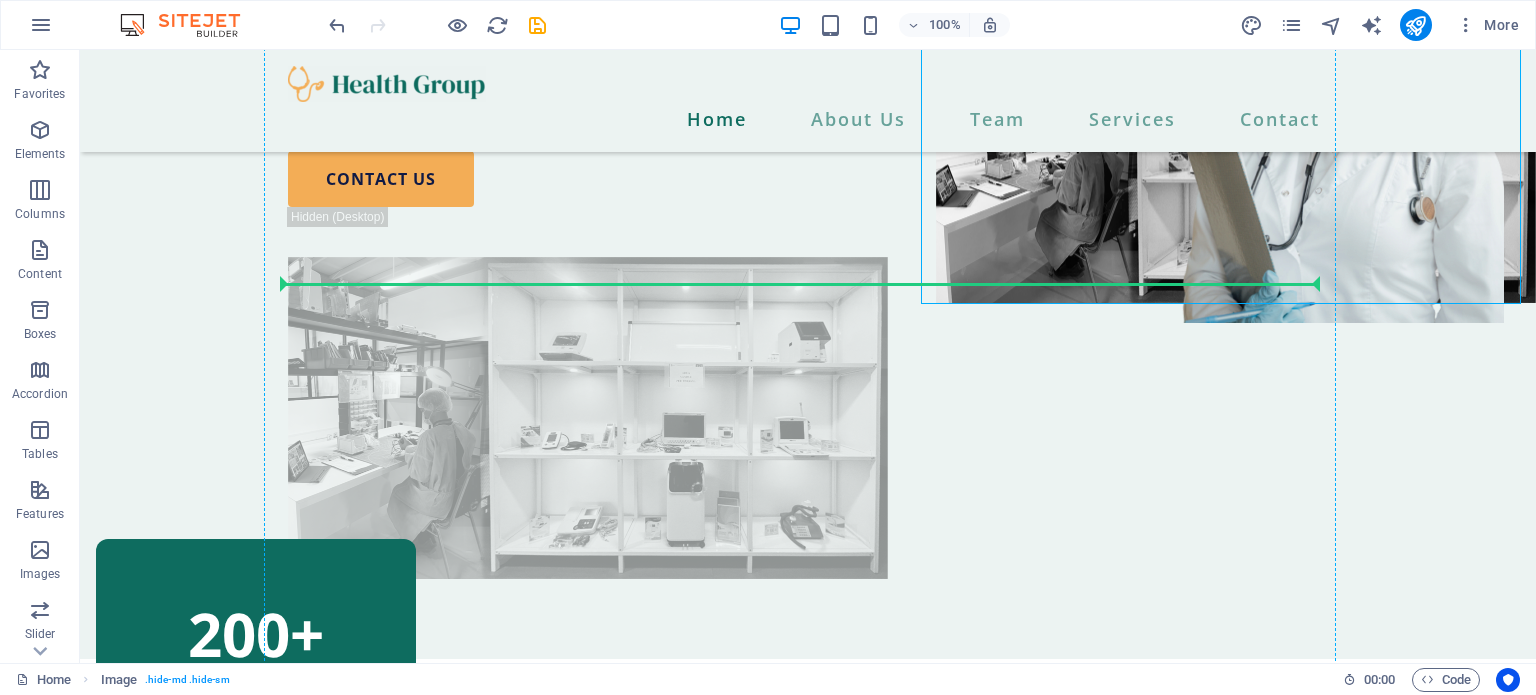 drag, startPoint x: 1329, startPoint y: 248, endPoint x: 1229, endPoint y: 370, distance: 157.74663 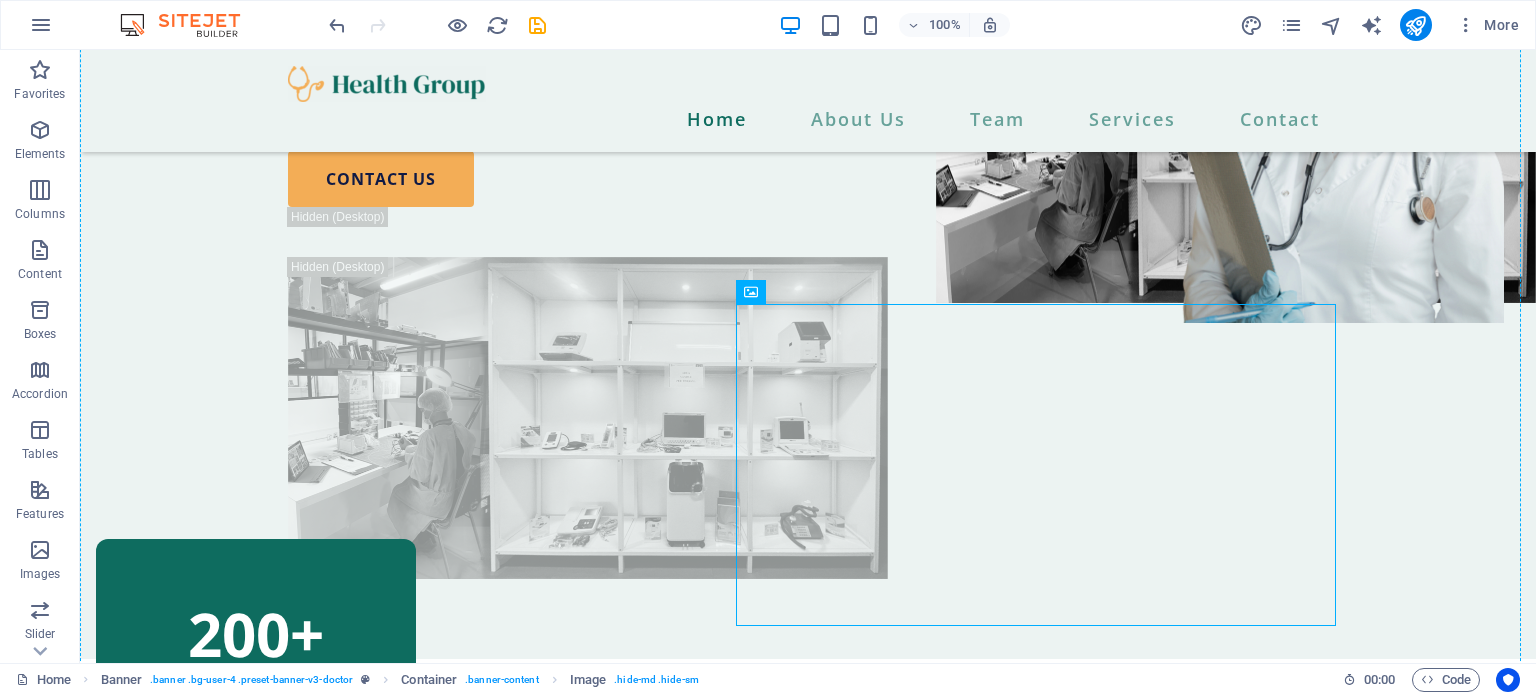 drag, startPoint x: 1330, startPoint y: 323, endPoint x: 1332, endPoint y: 290, distance: 33.06055 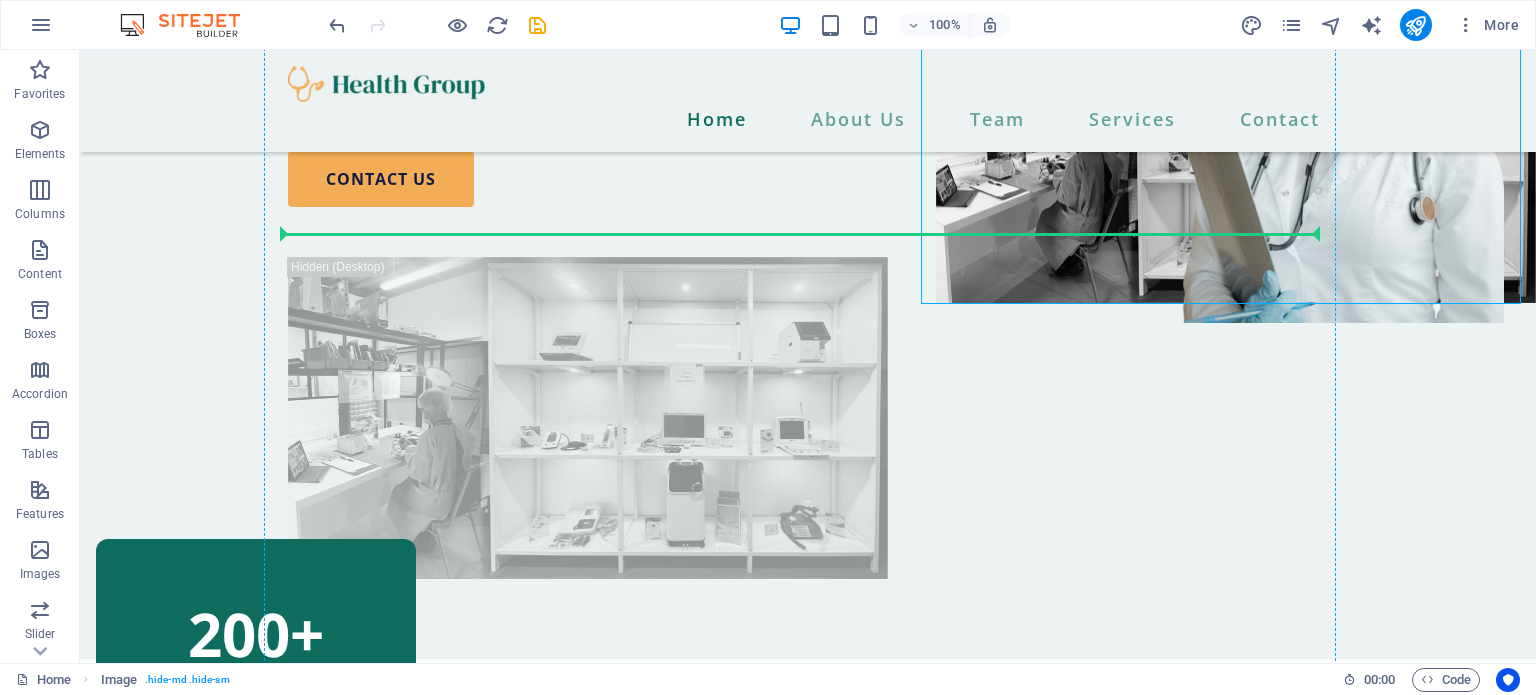 drag, startPoint x: 1321, startPoint y: 241, endPoint x: 862, endPoint y: 255, distance: 459.21347 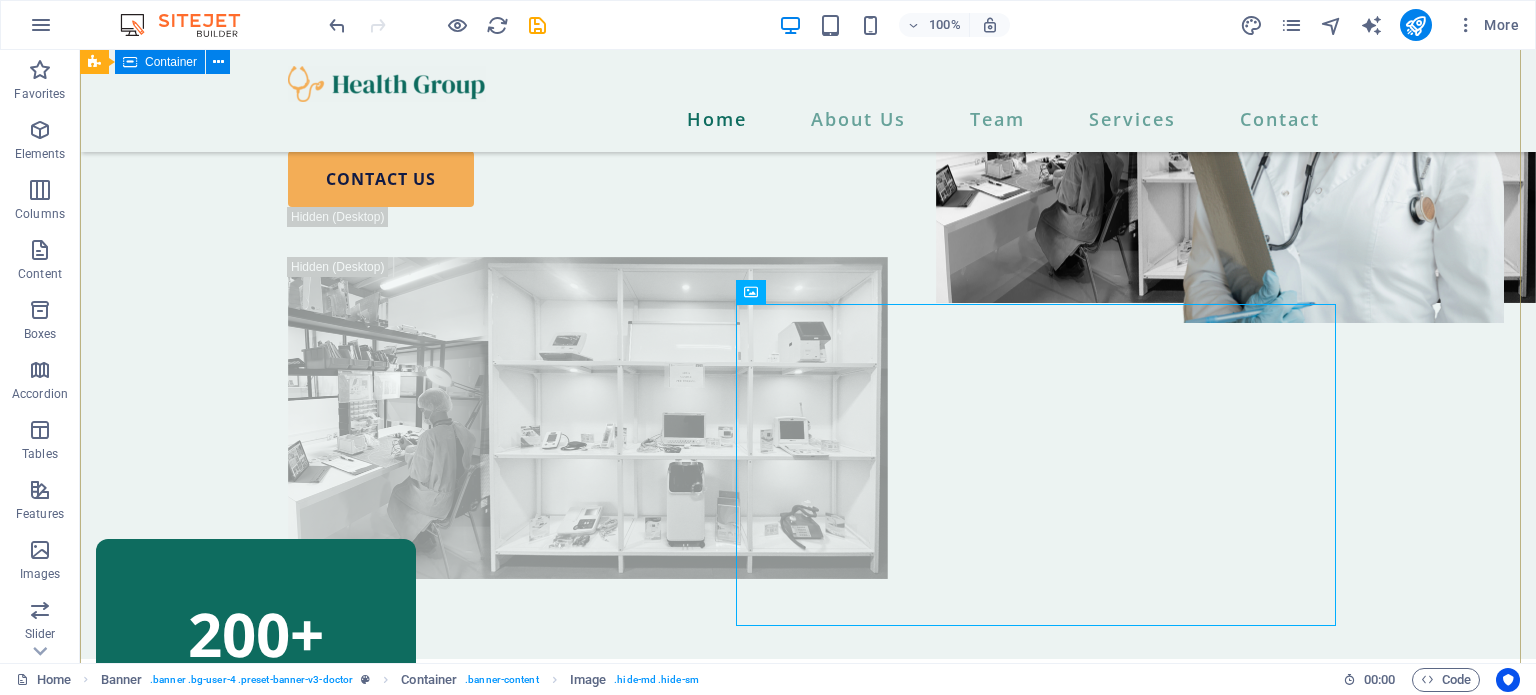 click on "The Best Health Care For Your Family Lorem ipsum dolor sit amet, consectetur adipiscing elit. Arcu nunc ullamcorper sed nisi ac amet, nisl diam vitae. contact us" at bounding box center [808, 204] 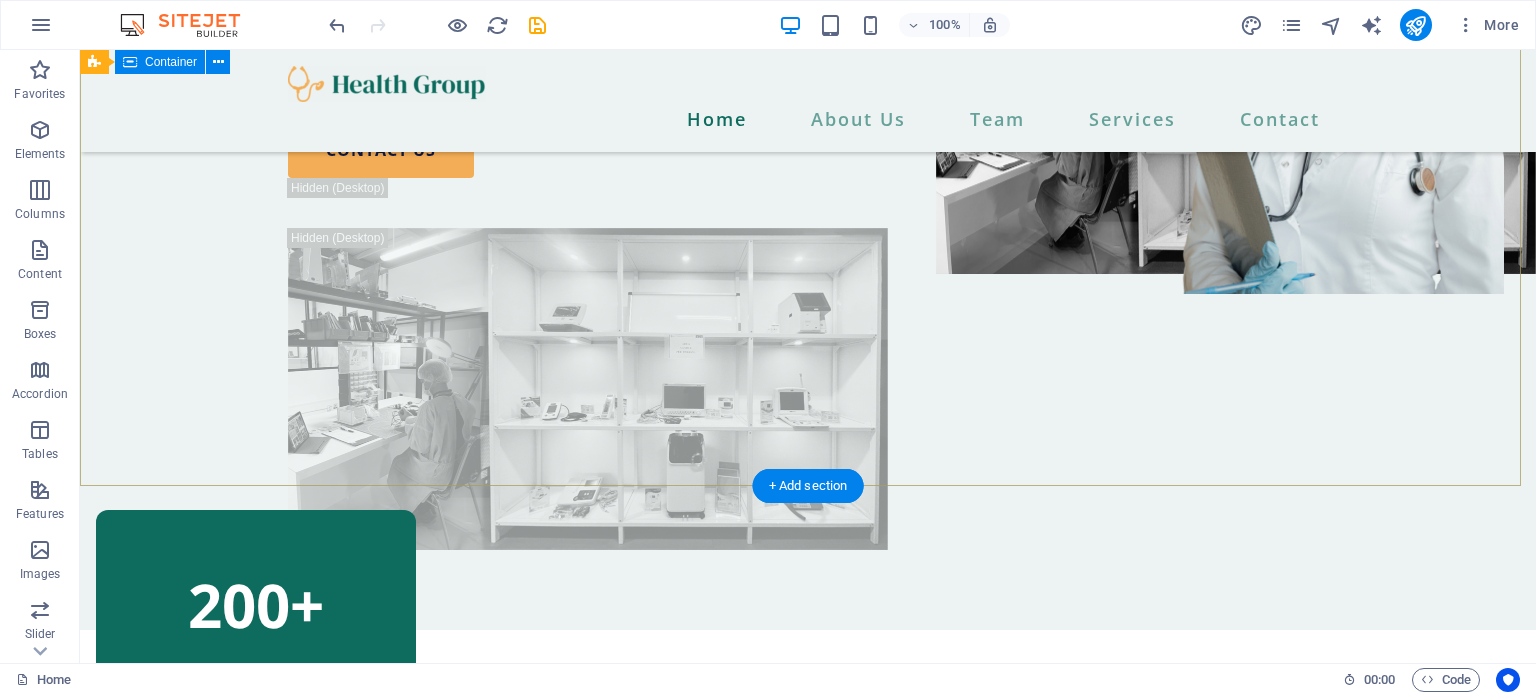 scroll, scrollTop: 0, scrollLeft: 0, axis: both 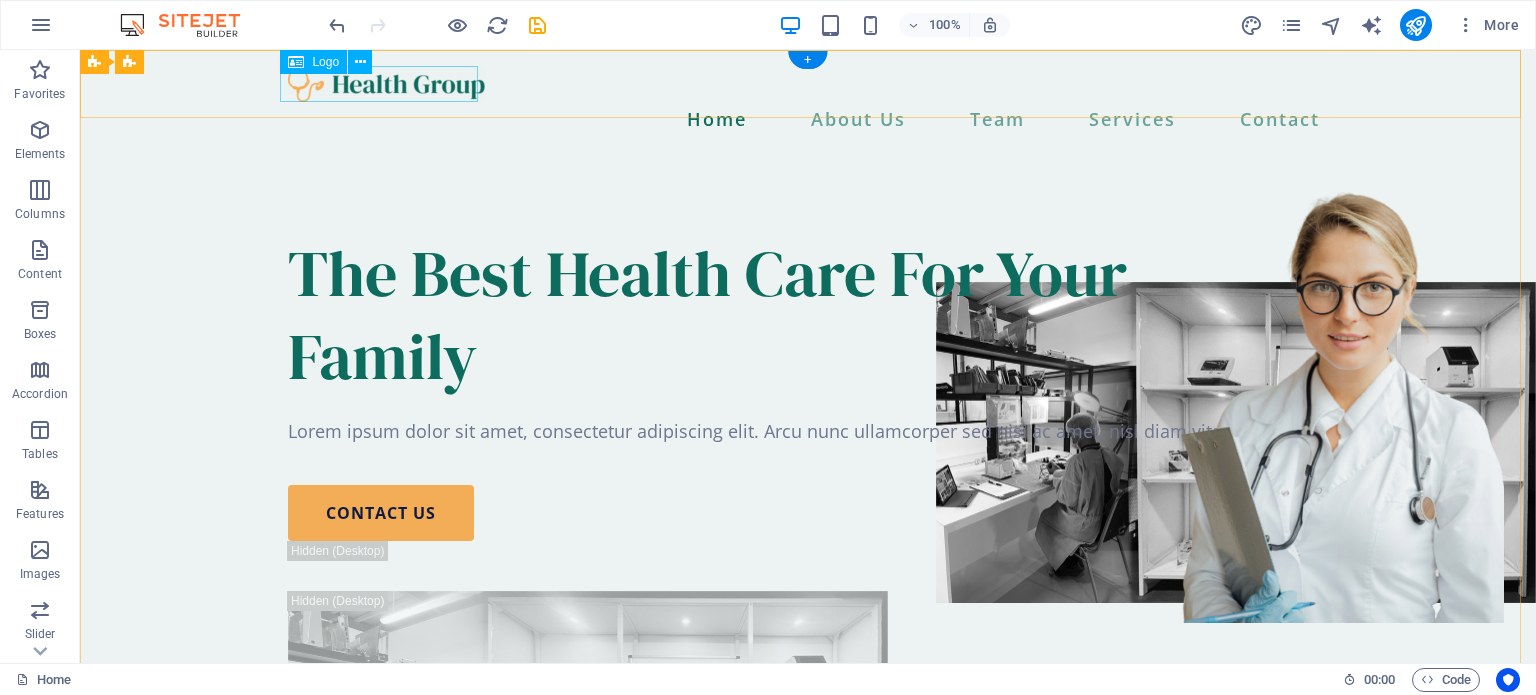 click at bounding box center (808, 84) 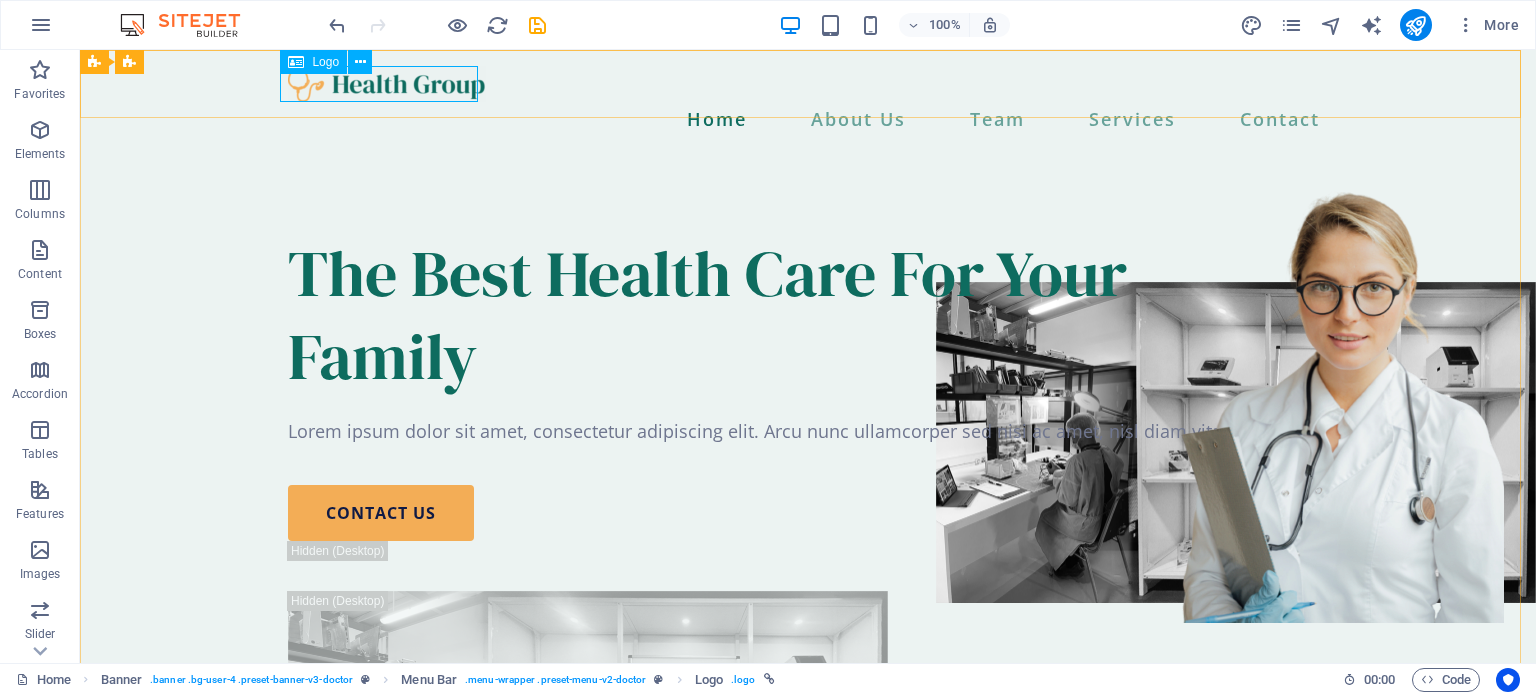 click on "Logo" at bounding box center (325, 62) 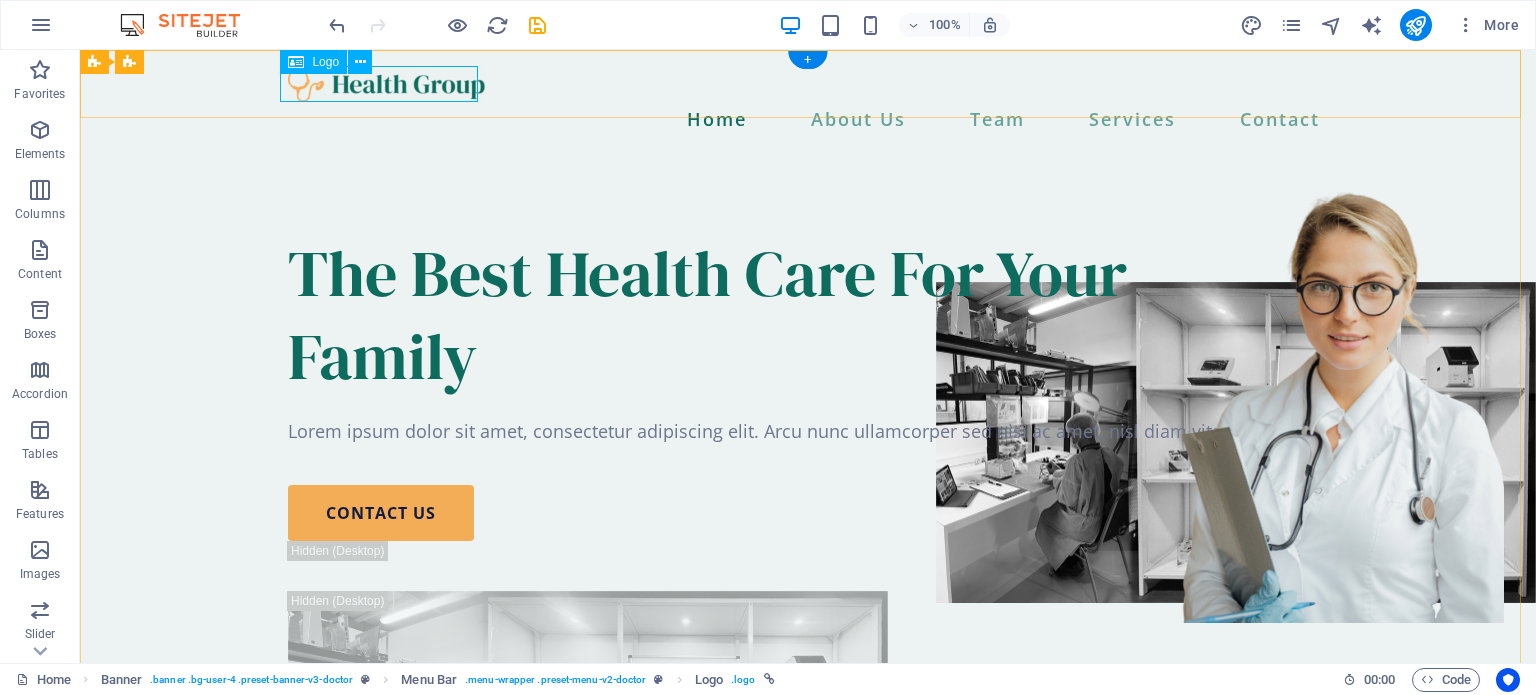 click at bounding box center (808, 84) 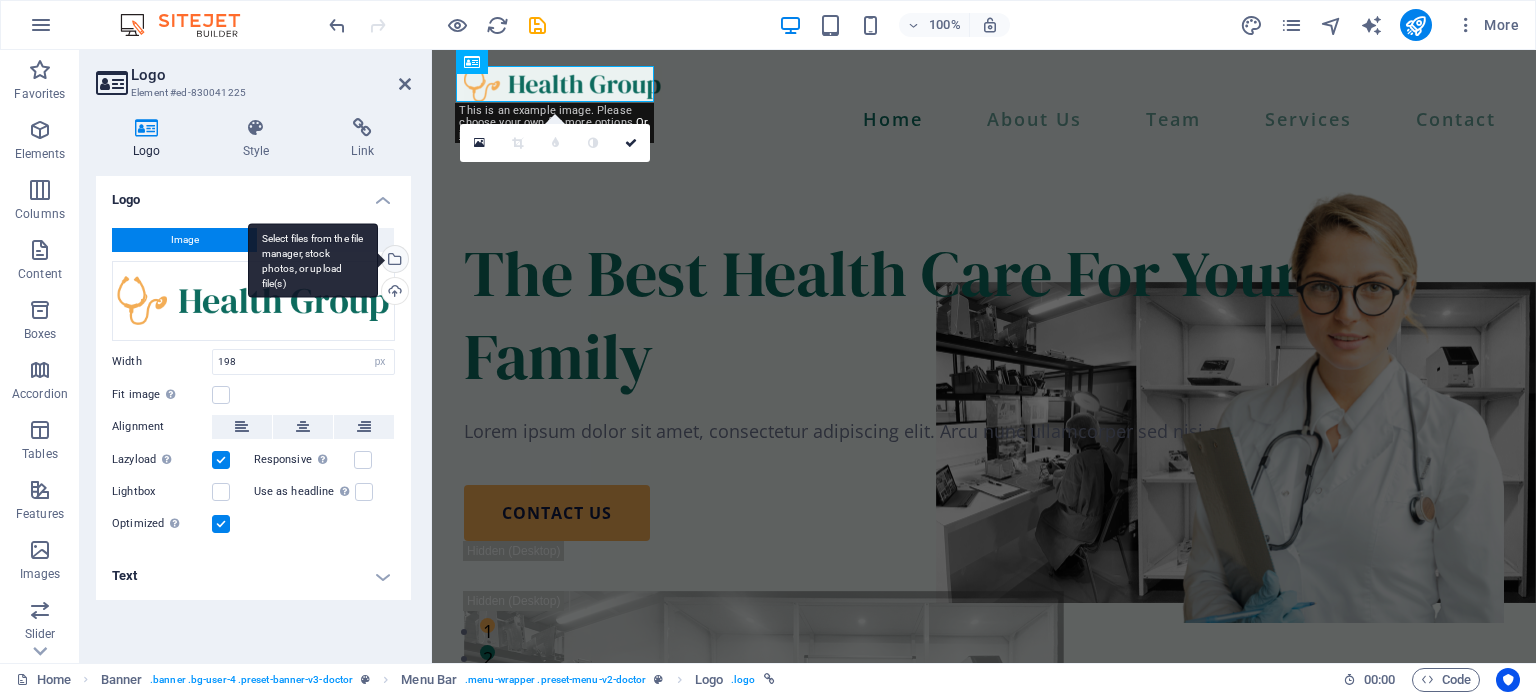 click on "Select files from the file manager, stock photos, or upload file(s)" at bounding box center (393, 261) 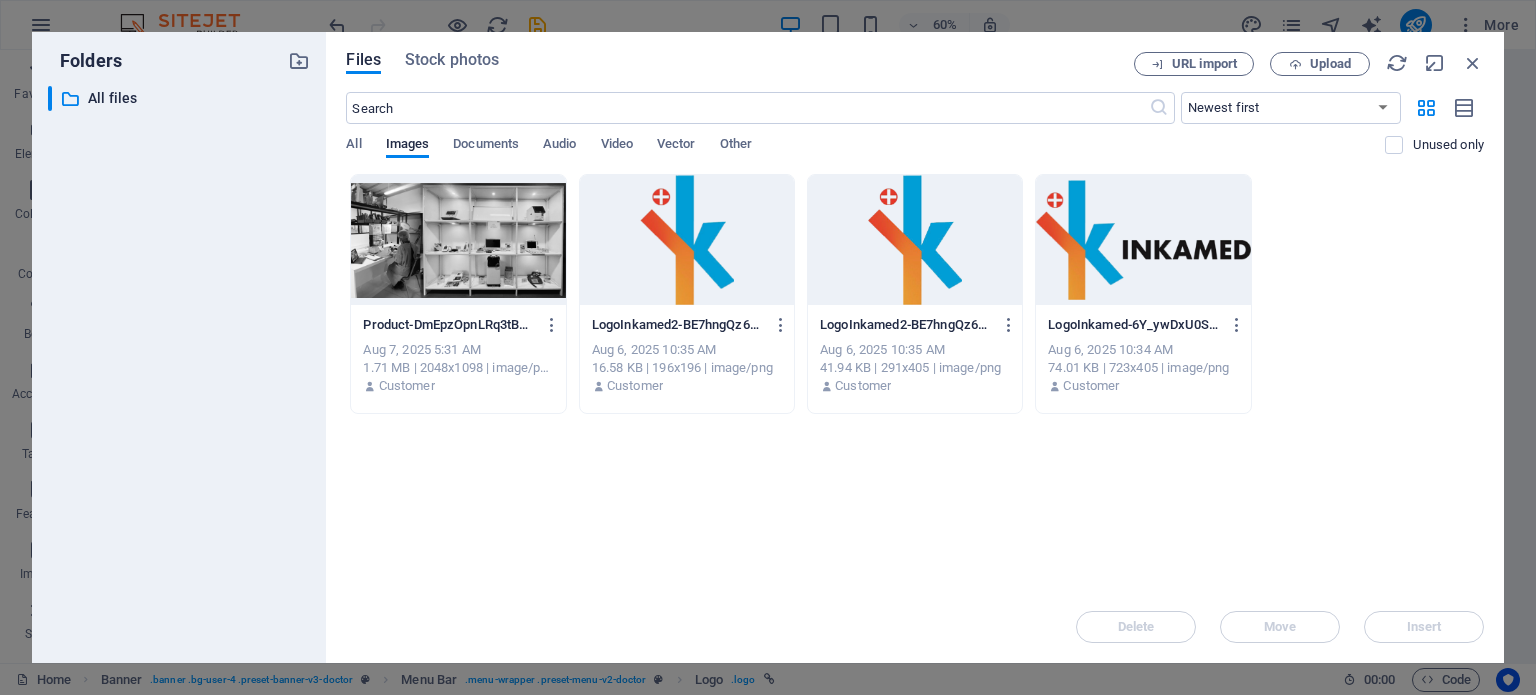 click at bounding box center [1143, 240] 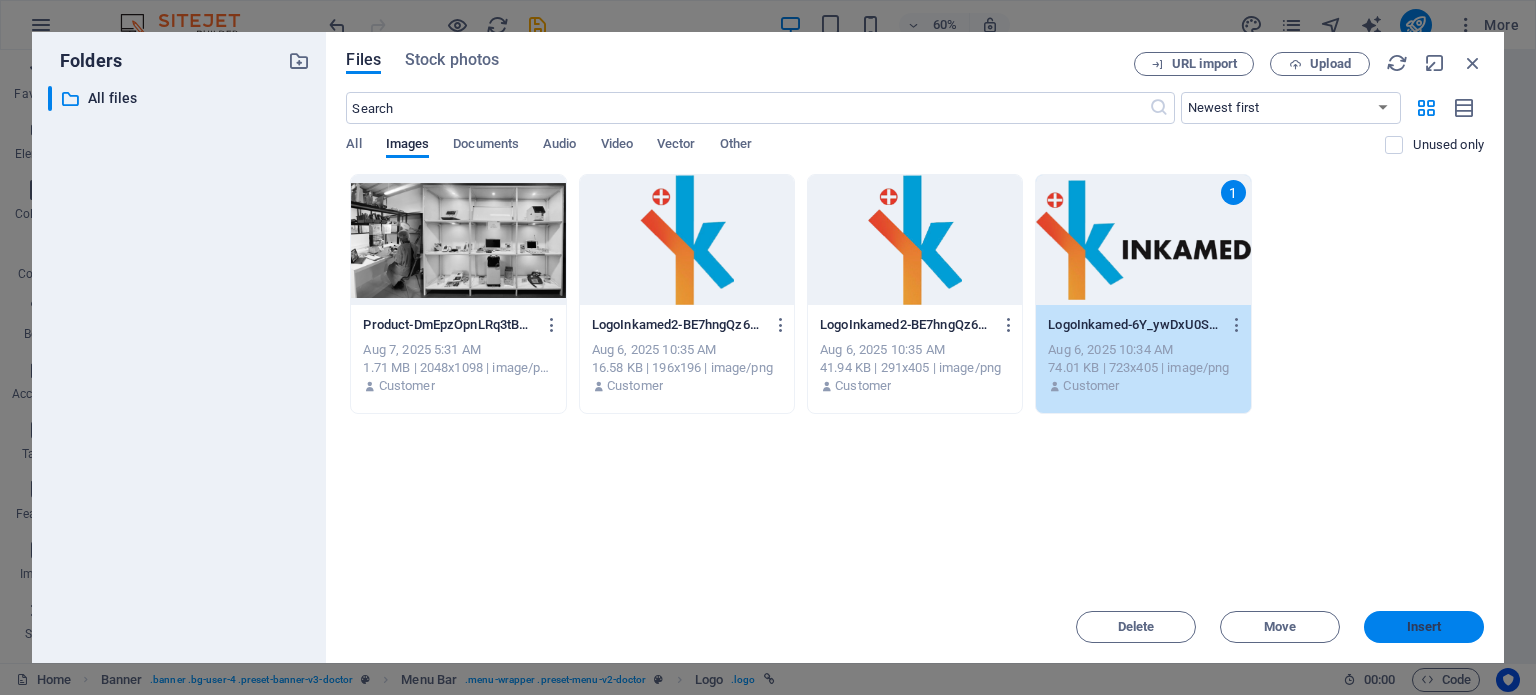click on "Insert" at bounding box center (1424, 627) 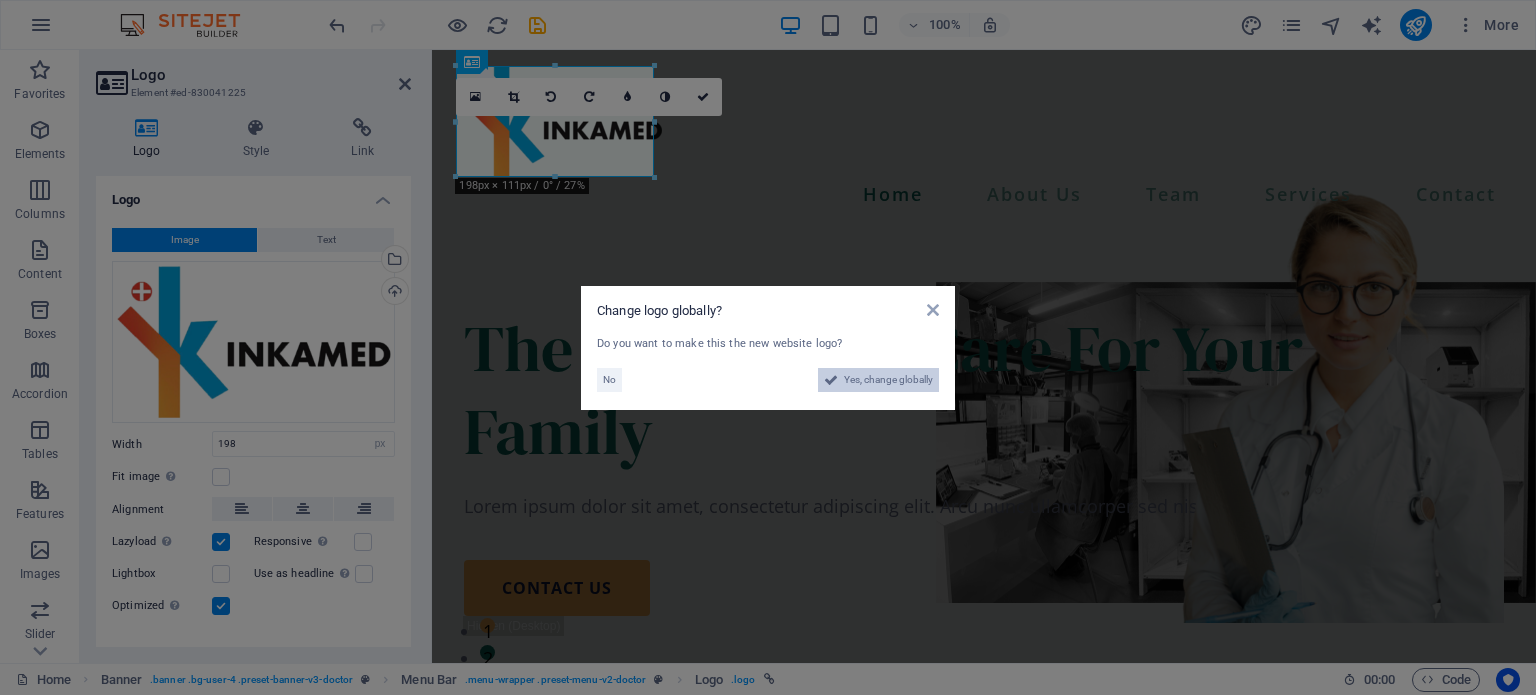 click on "Yes, change globally" at bounding box center (888, 380) 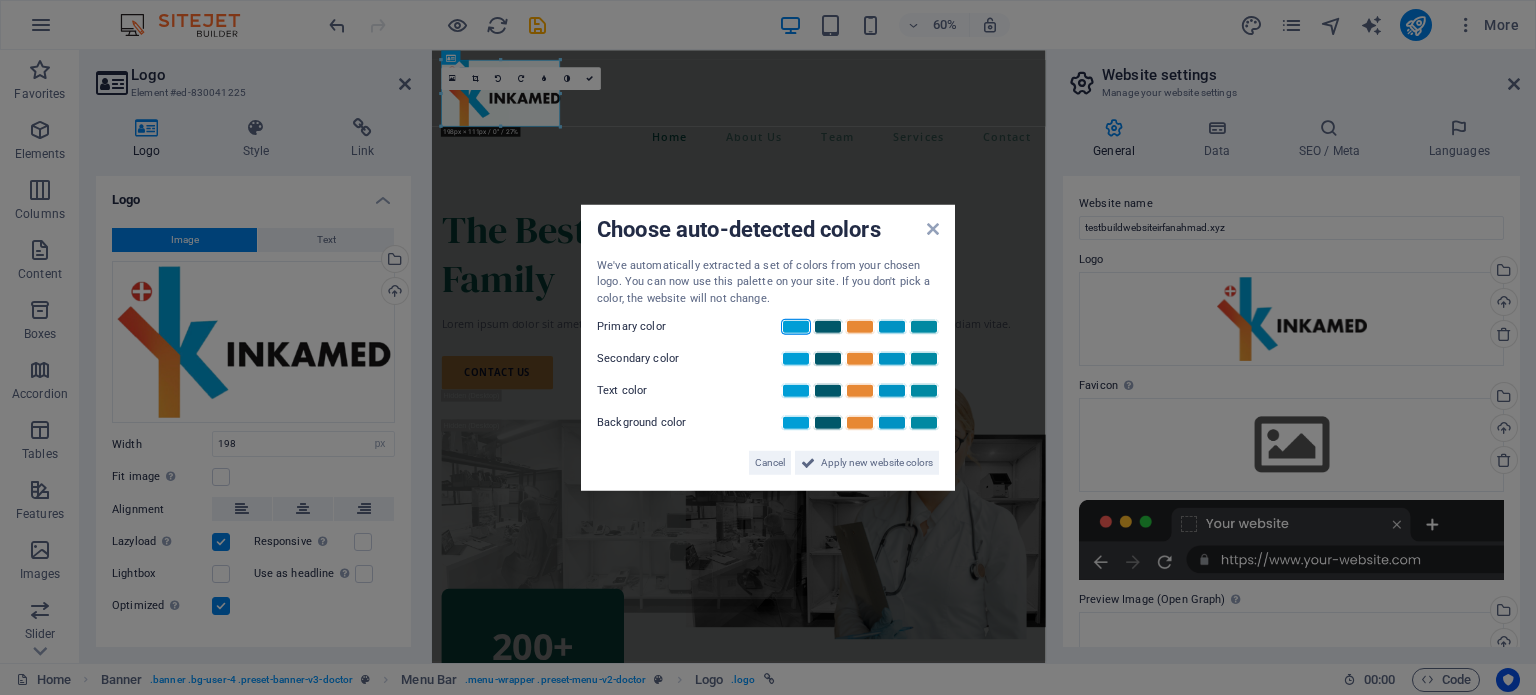 click at bounding box center [796, 327] 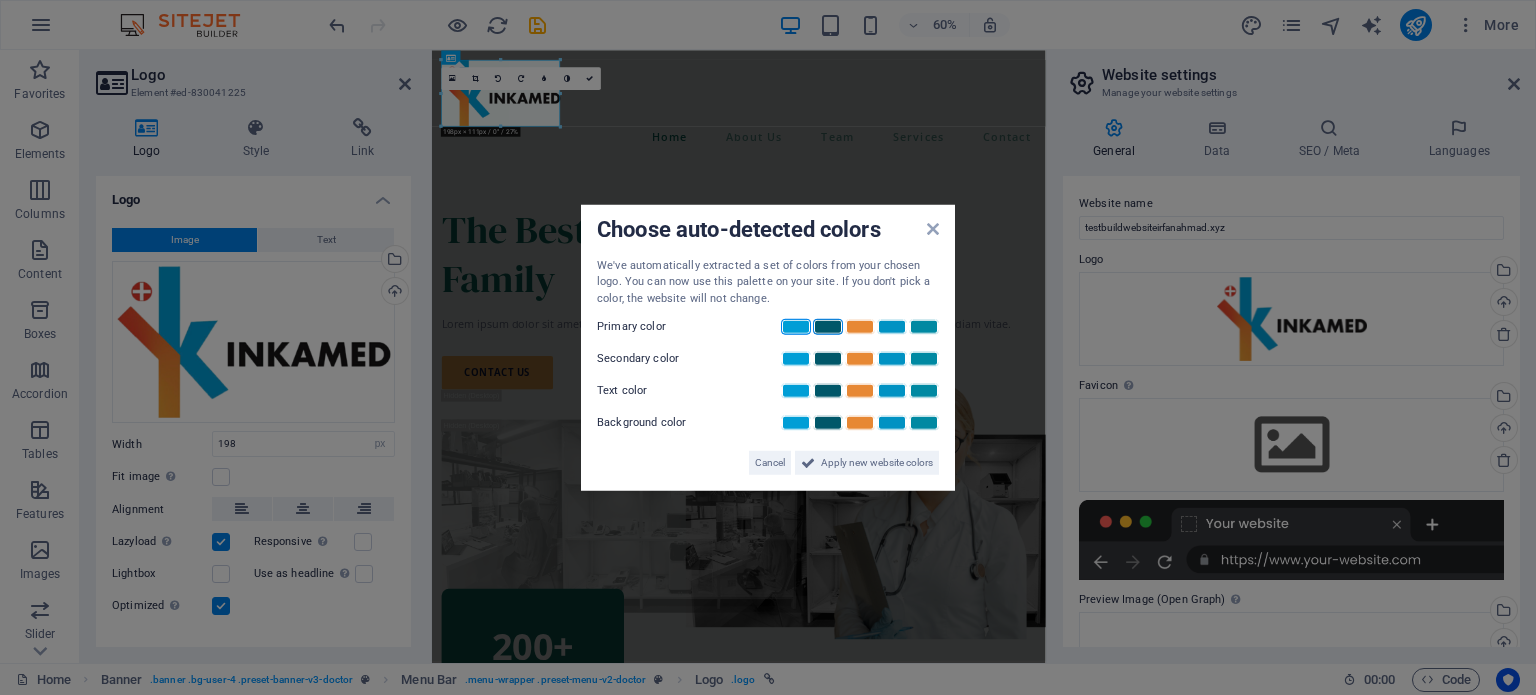 click at bounding box center [828, 327] 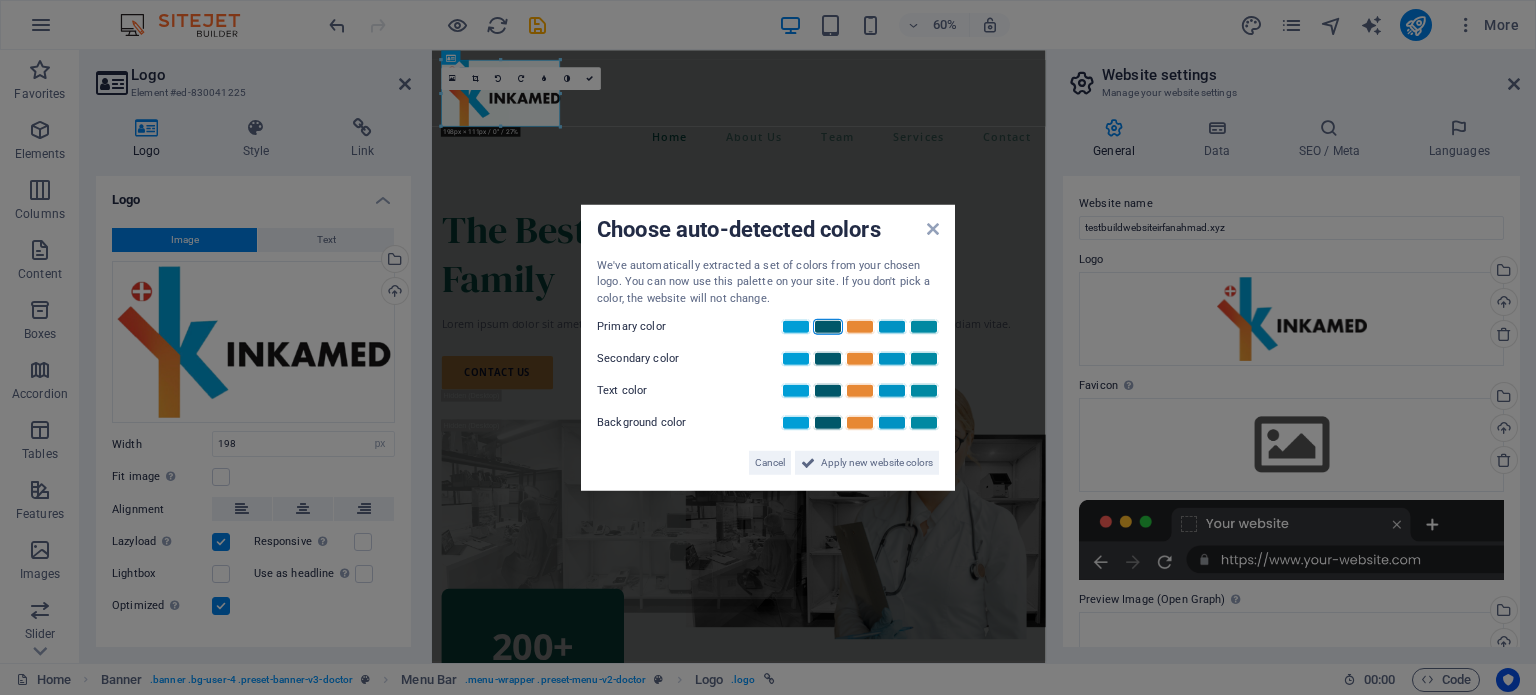 click on "Secondary color" at bounding box center [768, 359] 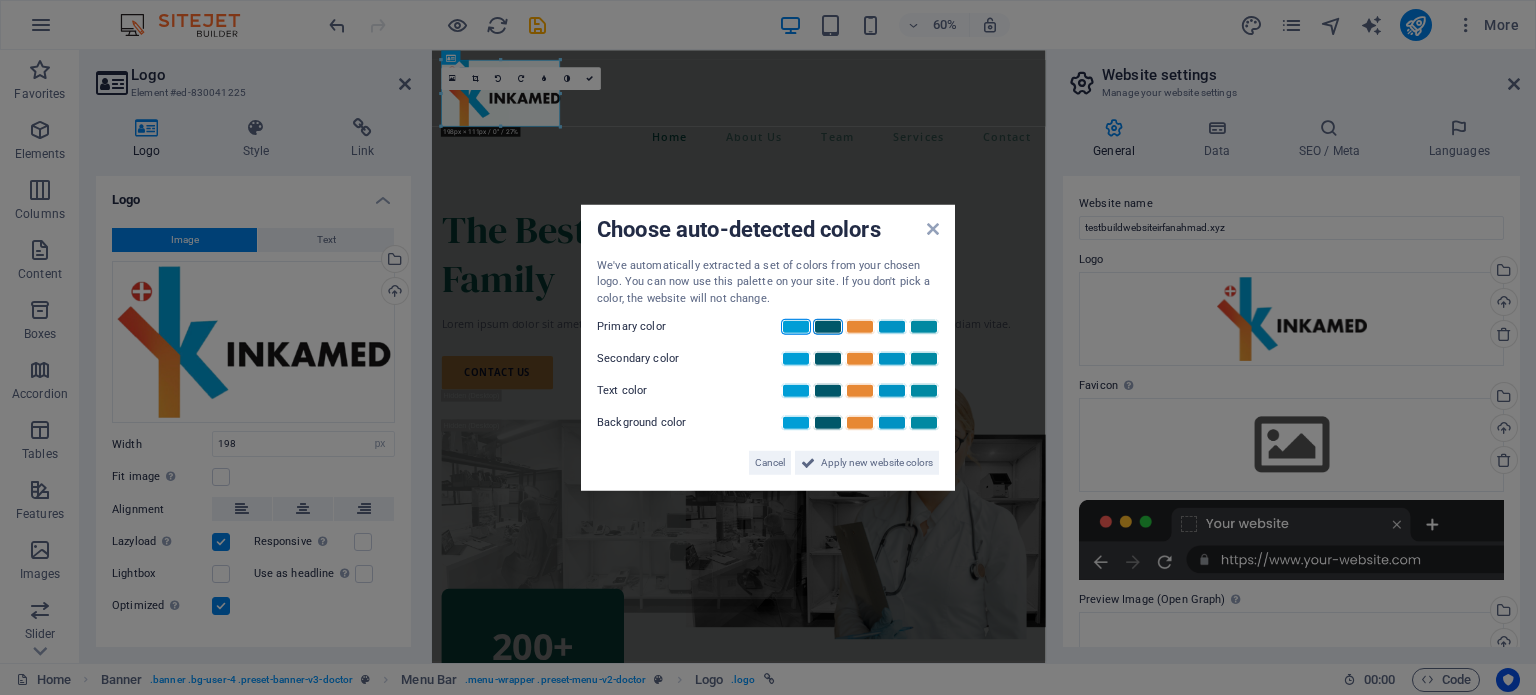 click at bounding box center [796, 327] 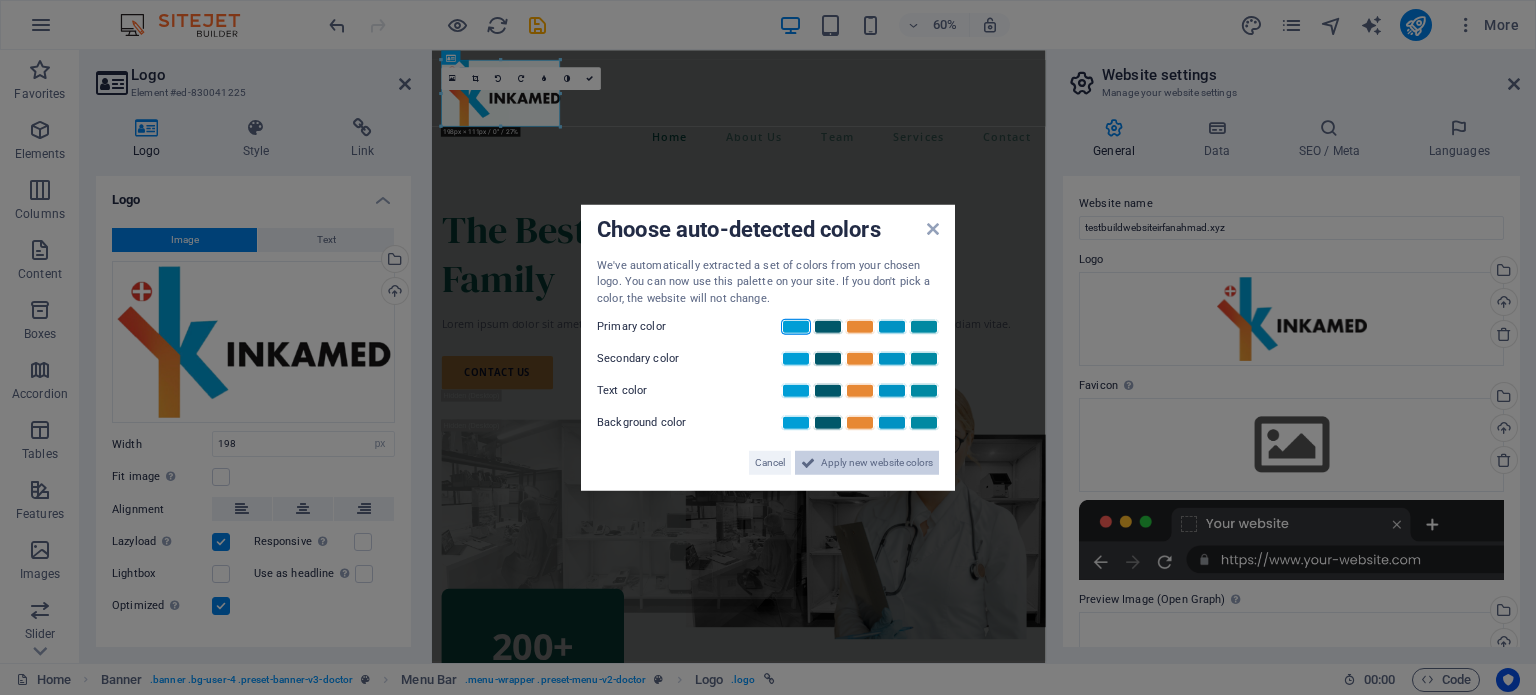 click on "Apply new website colors" at bounding box center [877, 463] 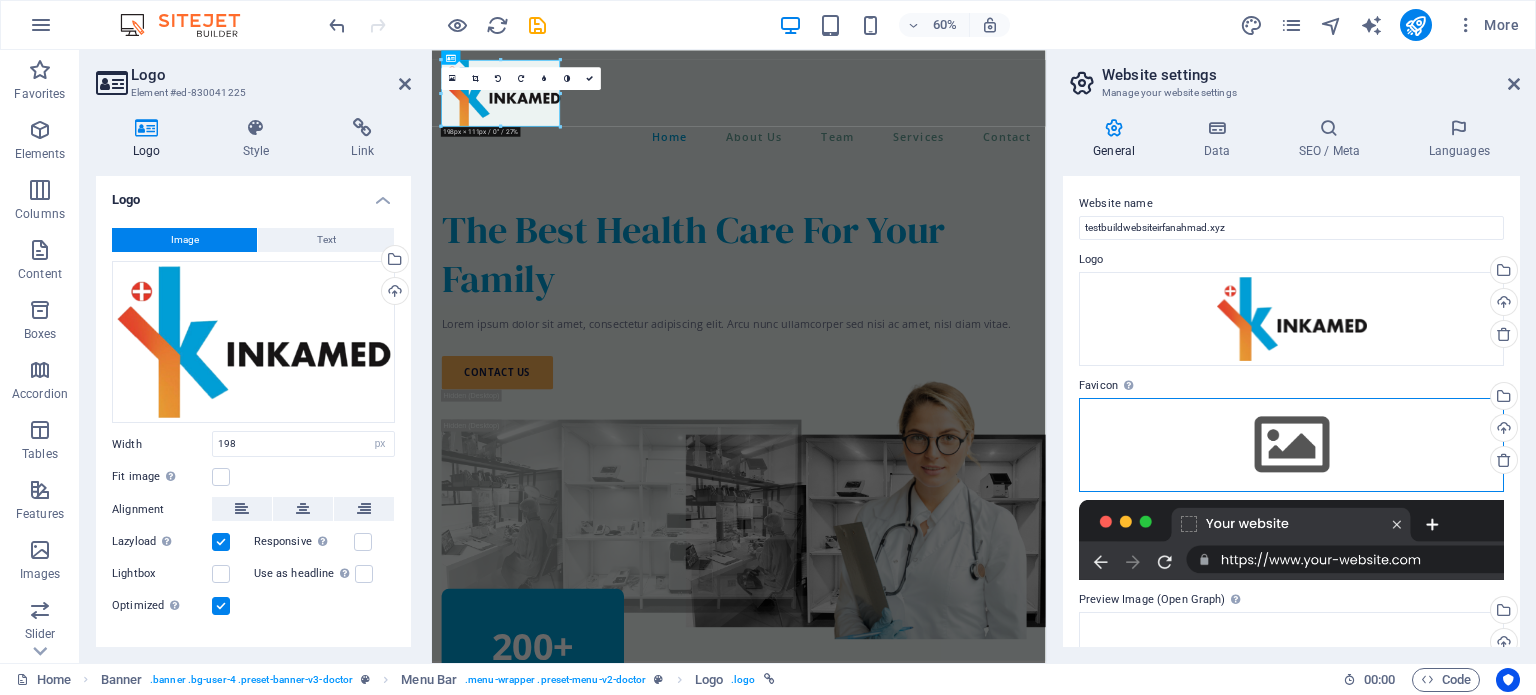 click on "Drag files here, click to choose files or select files from Files or our free stock photos & videos" at bounding box center [1291, 445] 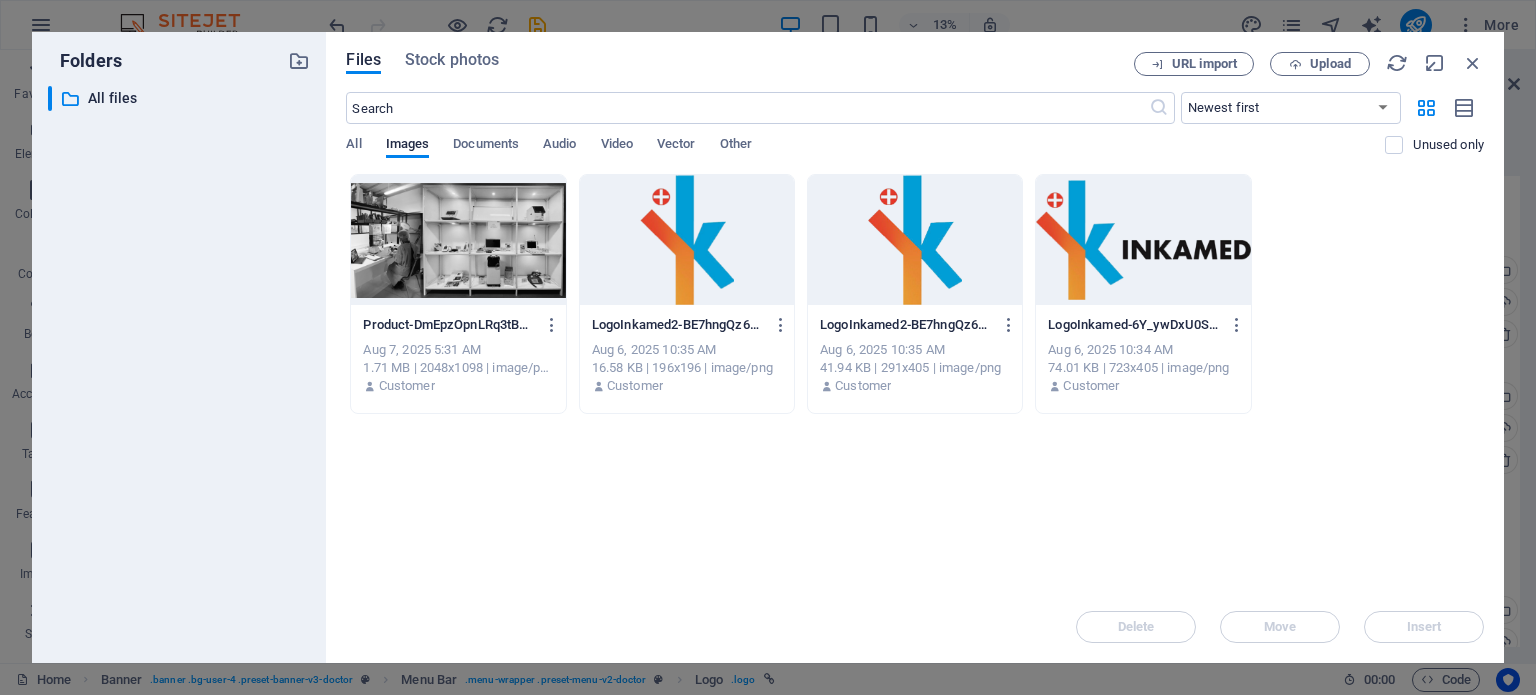 click at bounding box center (915, 240) 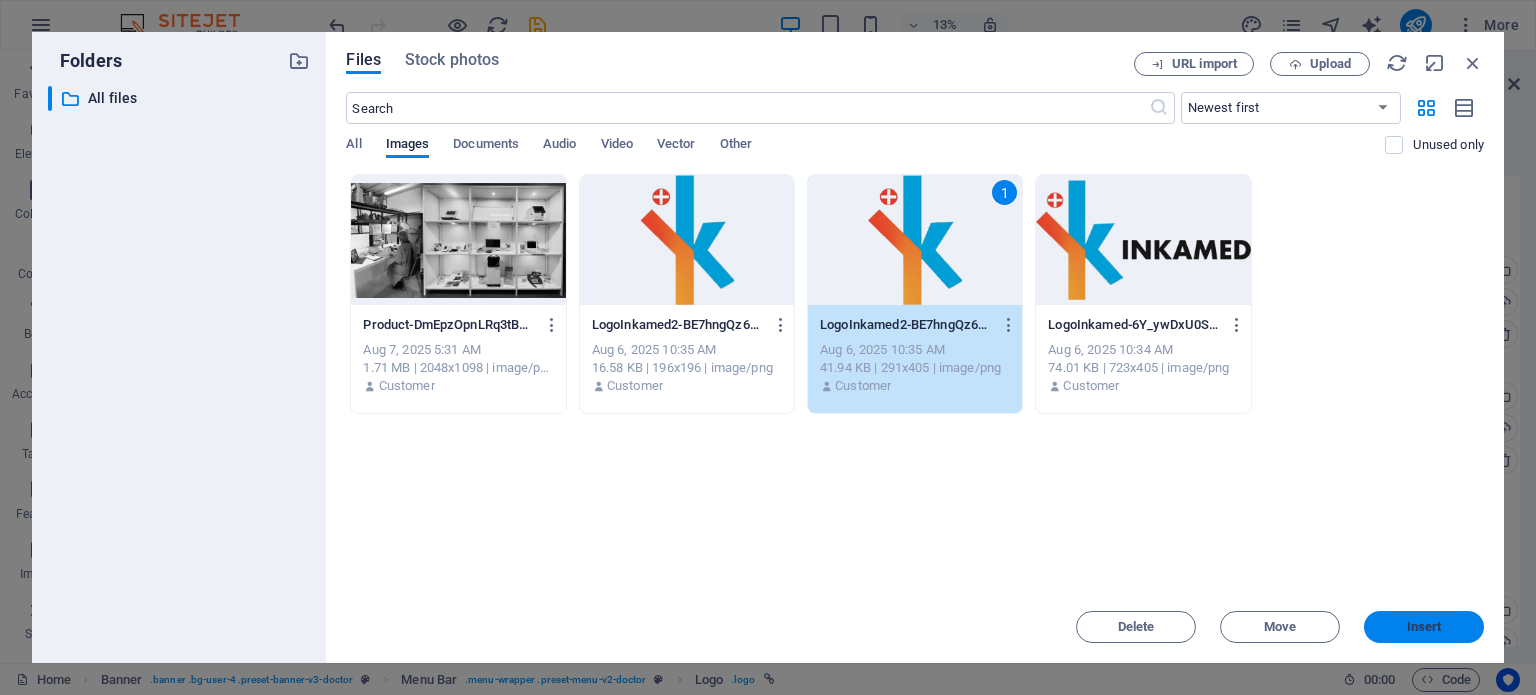 click on "Insert" at bounding box center (1424, 627) 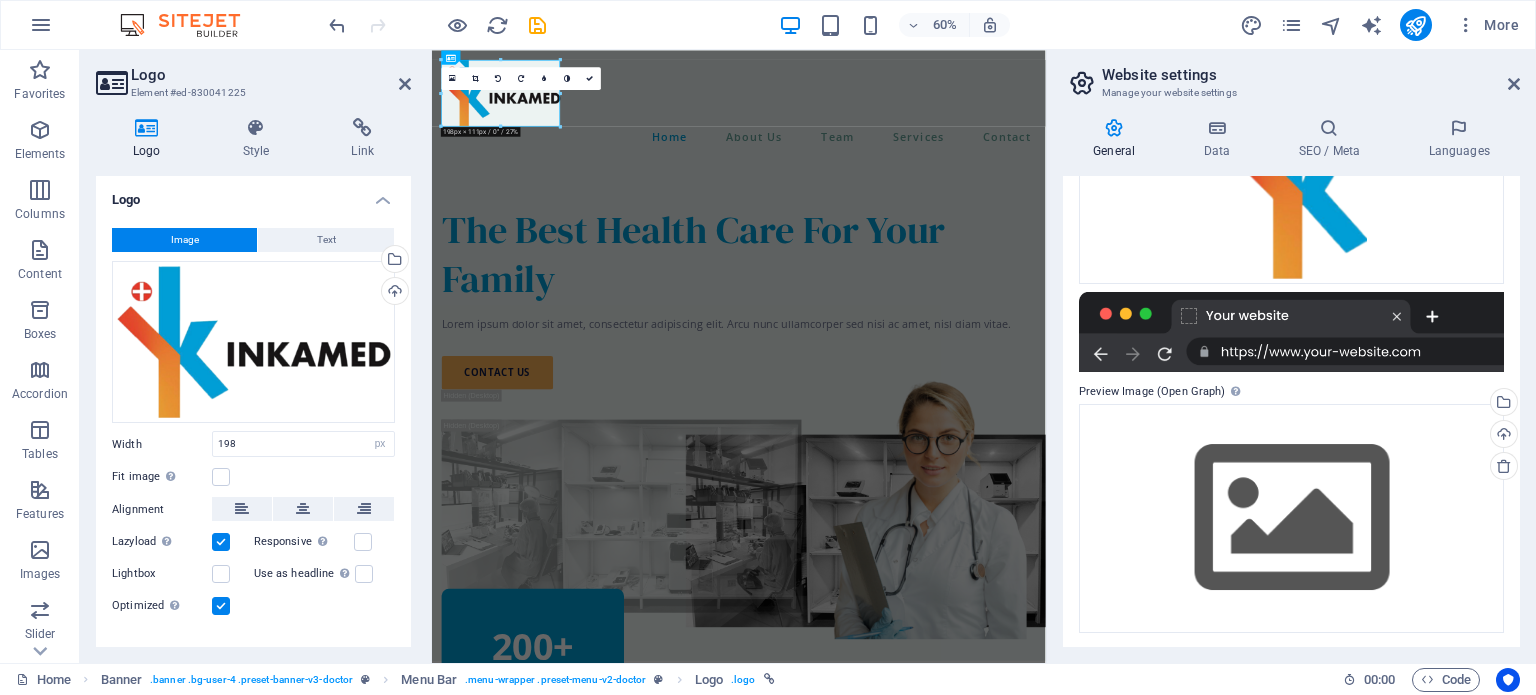 scroll, scrollTop: 335, scrollLeft: 0, axis: vertical 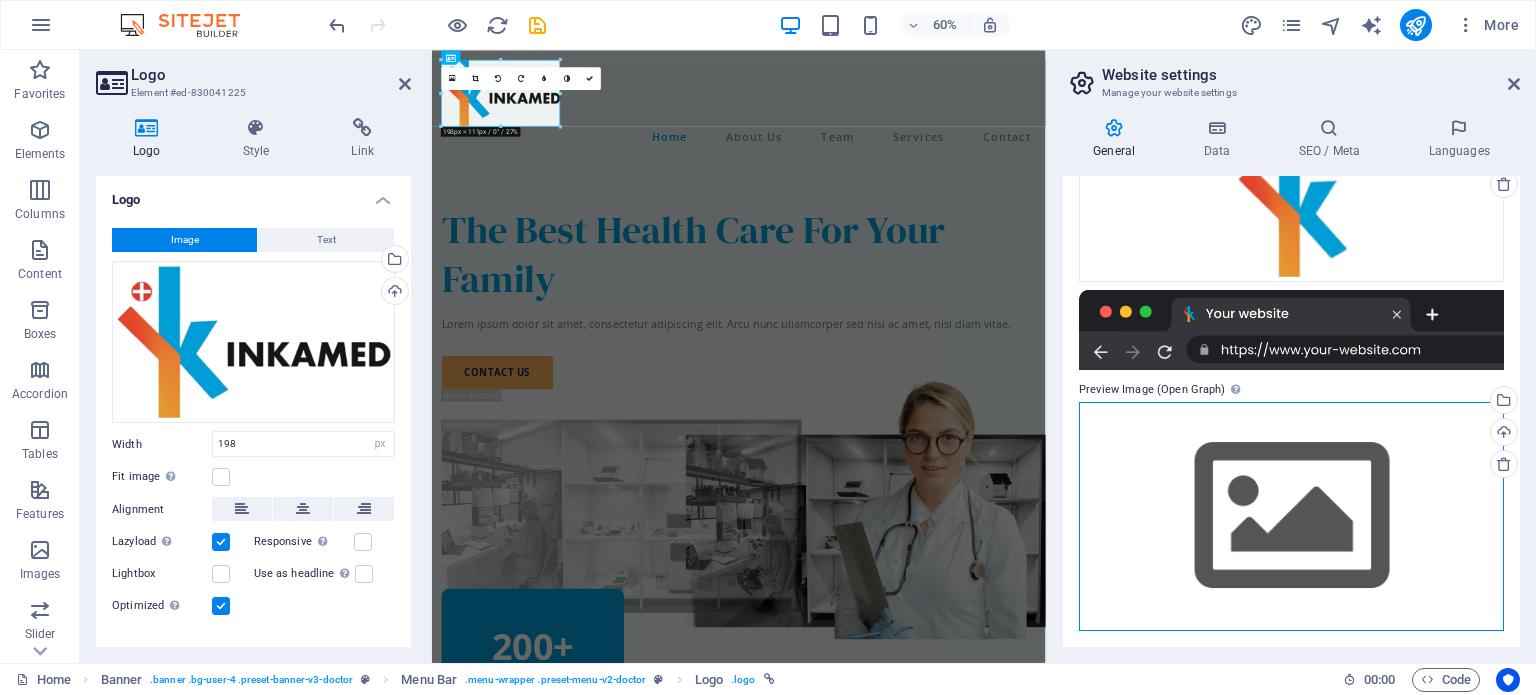 click on "Drag files here, click to choose files or select files from Files or our free stock photos & videos" at bounding box center [1291, 516] 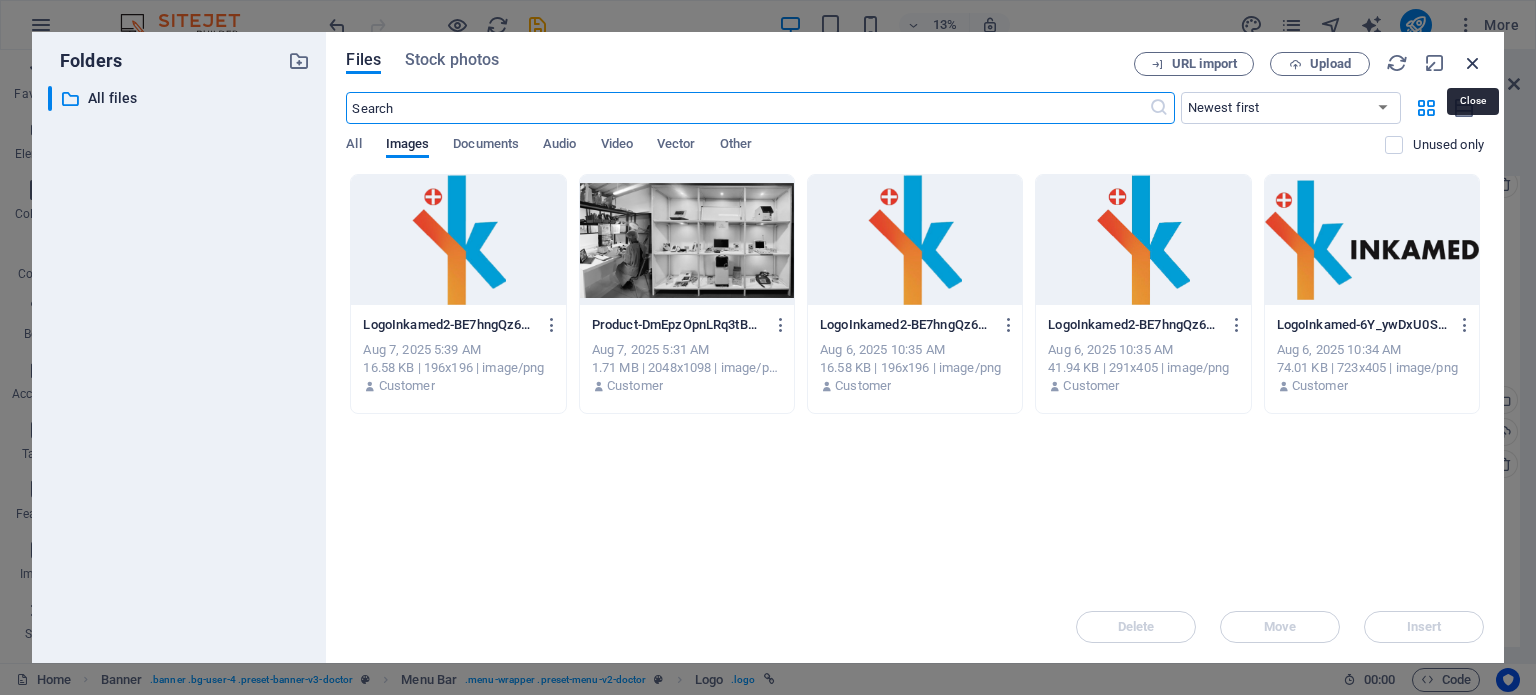 click at bounding box center [1473, 63] 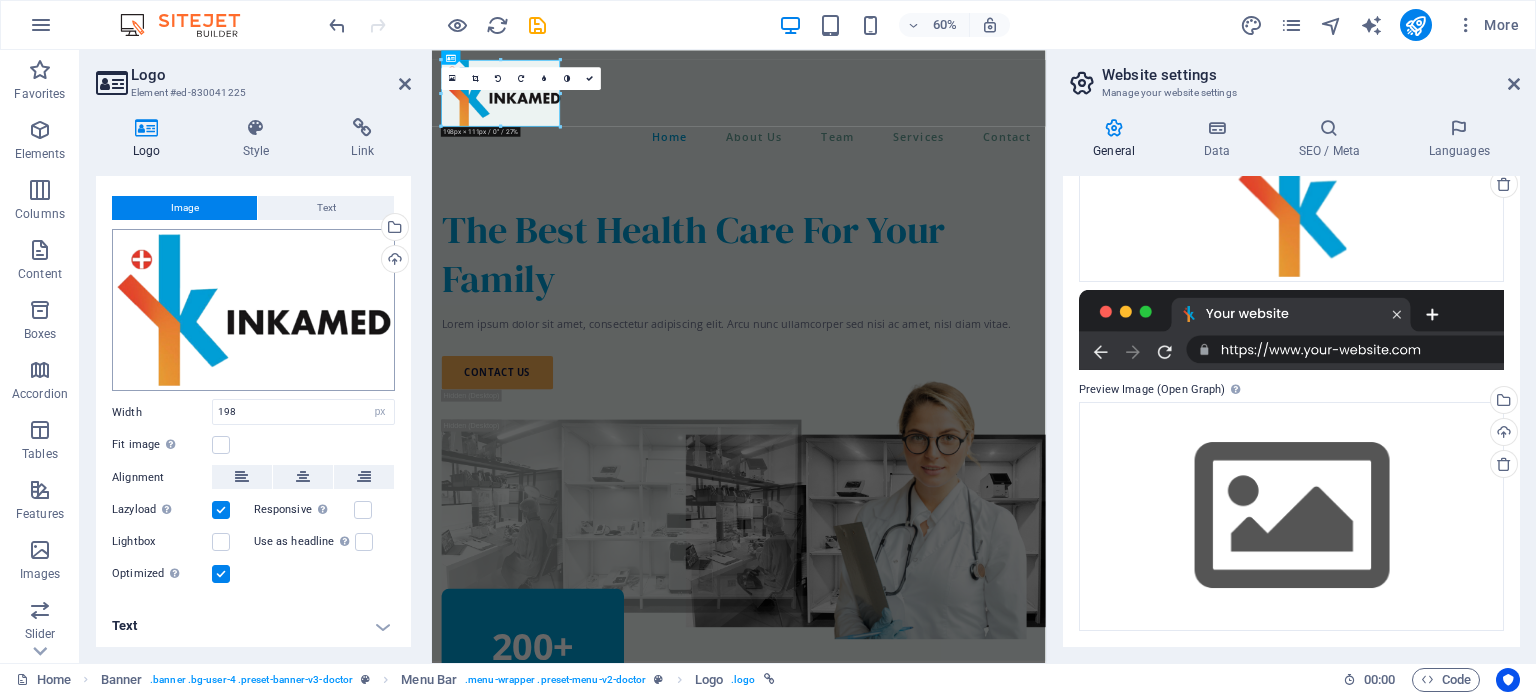 scroll, scrollTop: 0, scrollLeft: 0, axis: both 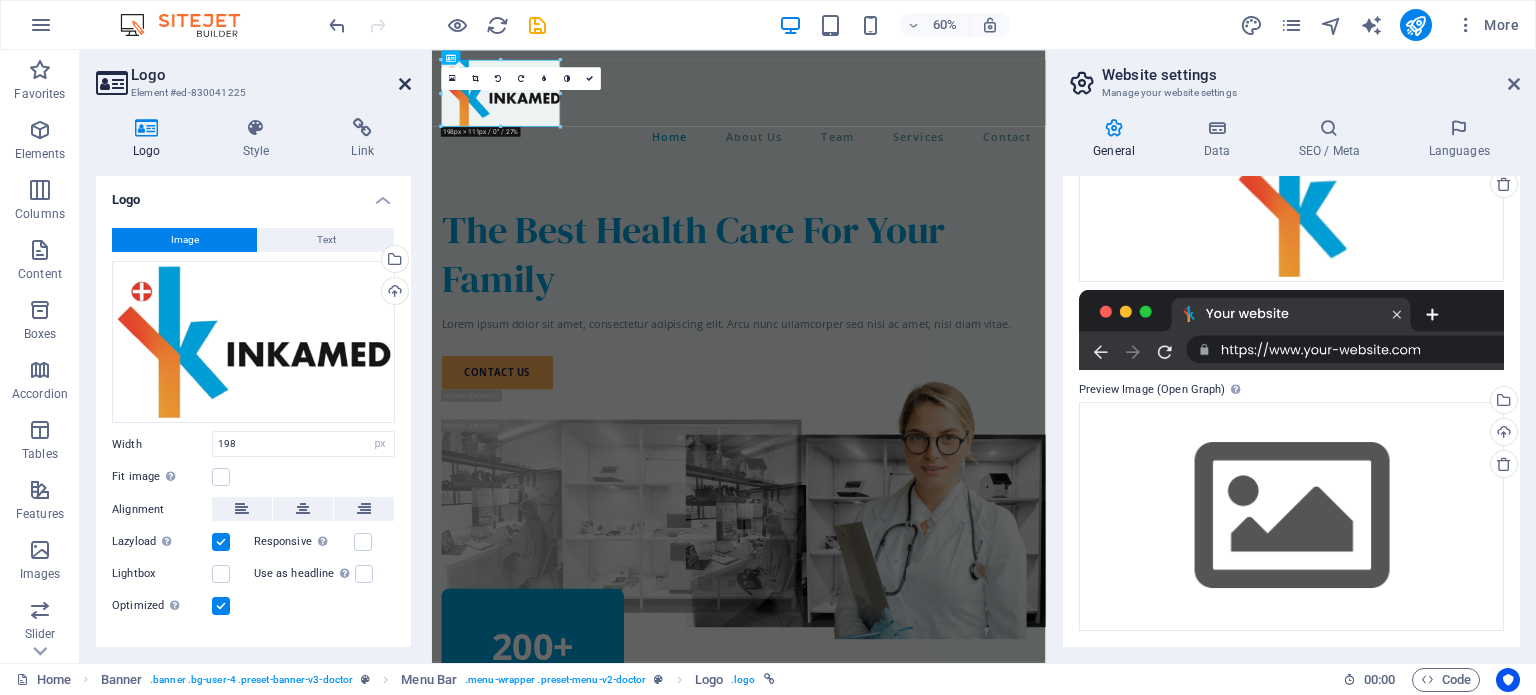 click at bounding box center (405, 84) 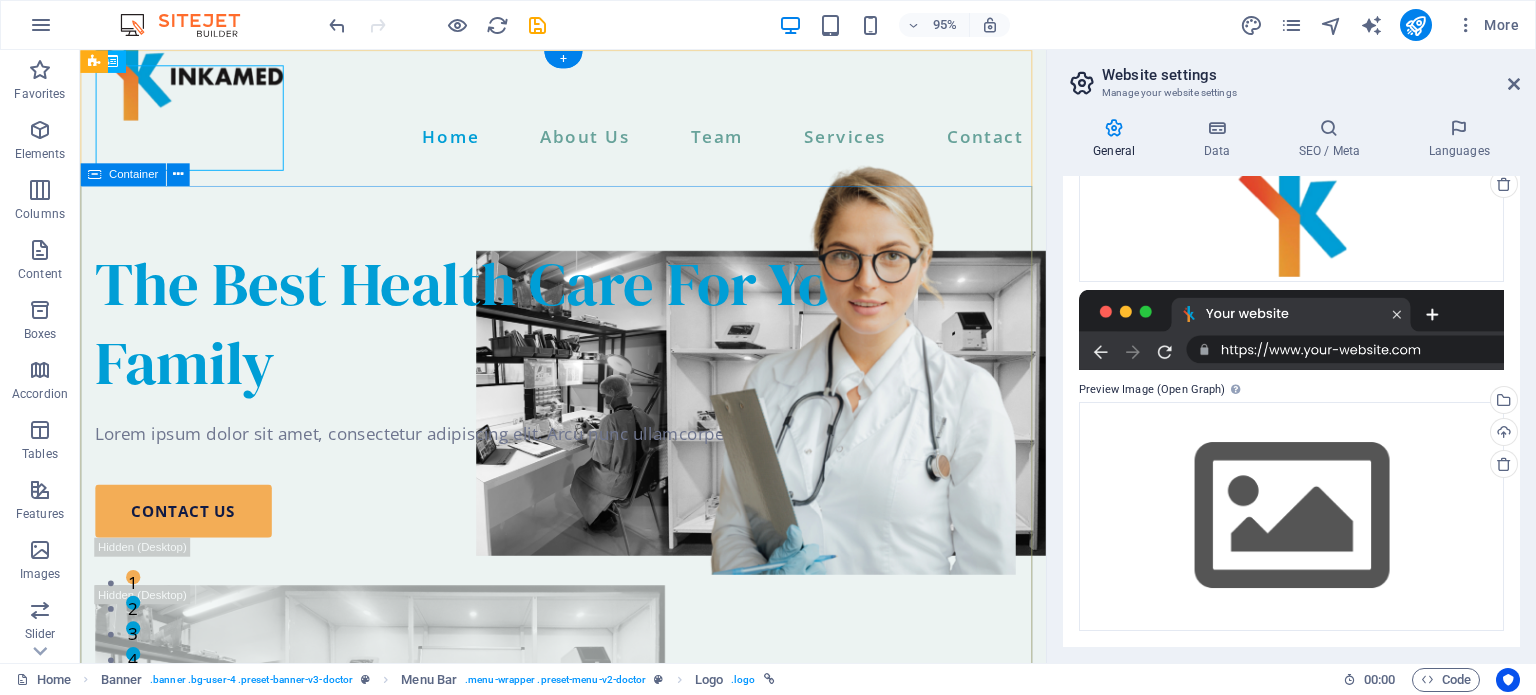 scroll, scrollTop: 0, scrollLeft: 0, axis: both 